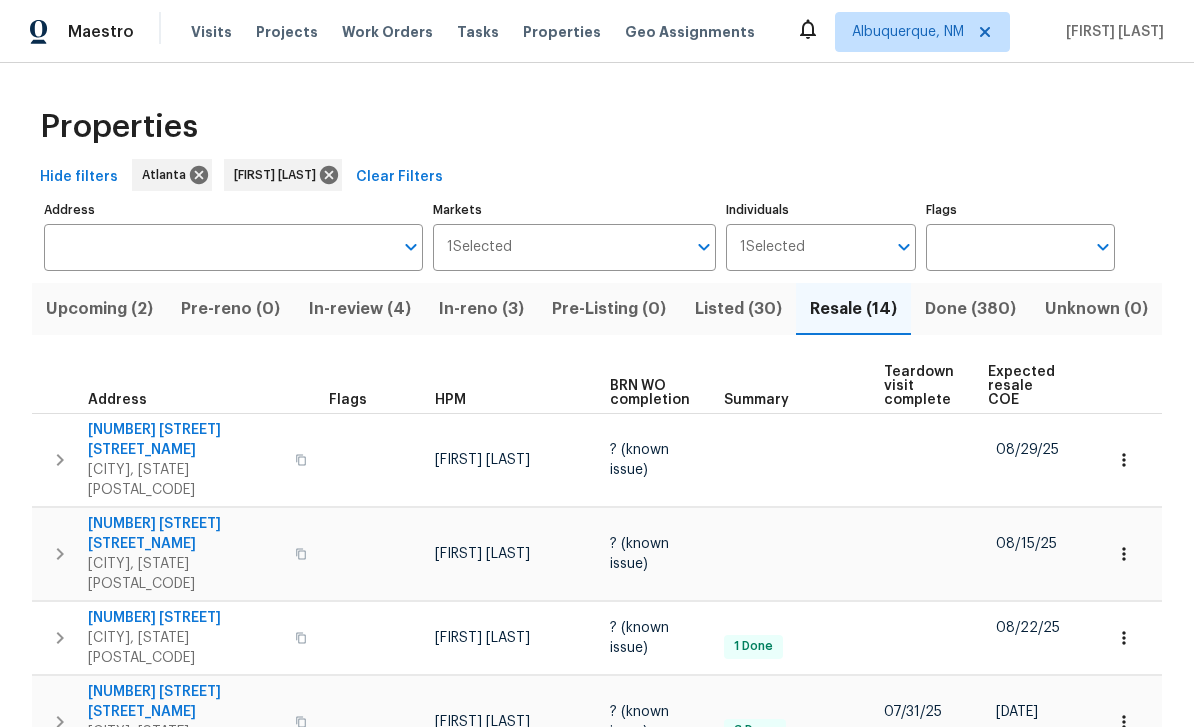 scroll, scrollTop: 0, scrollLeft: 0, axis: both 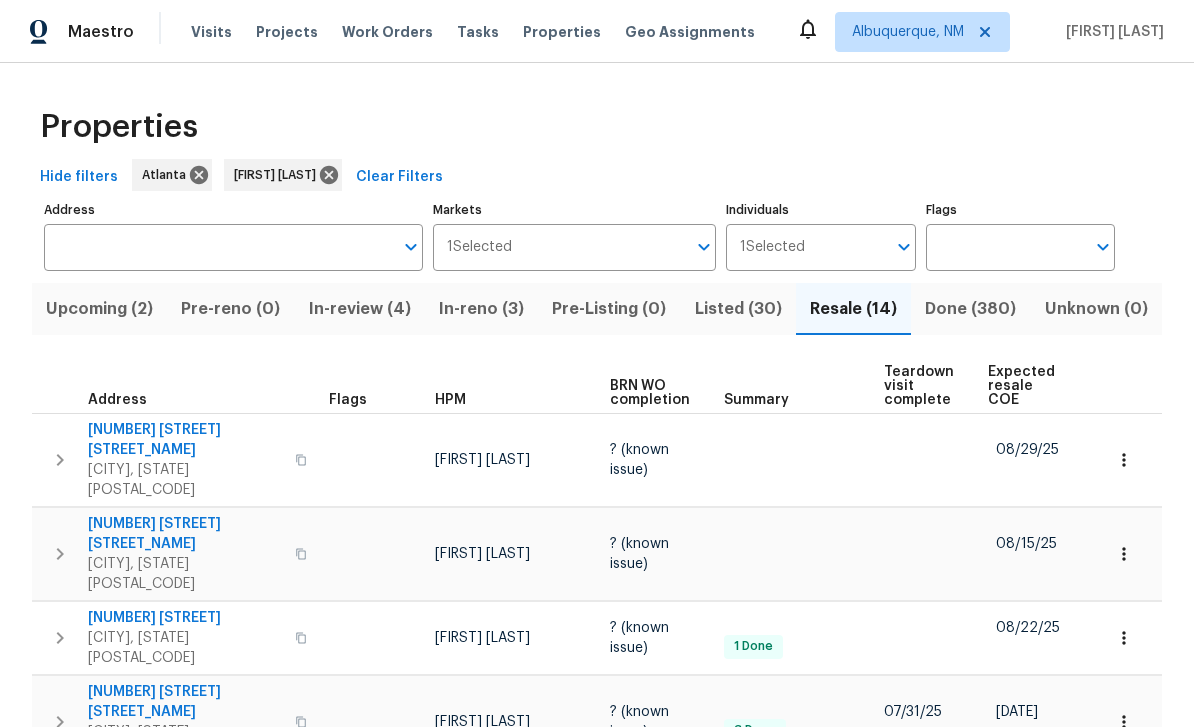 click on "Work Orders" at bounding box center [387, 32] 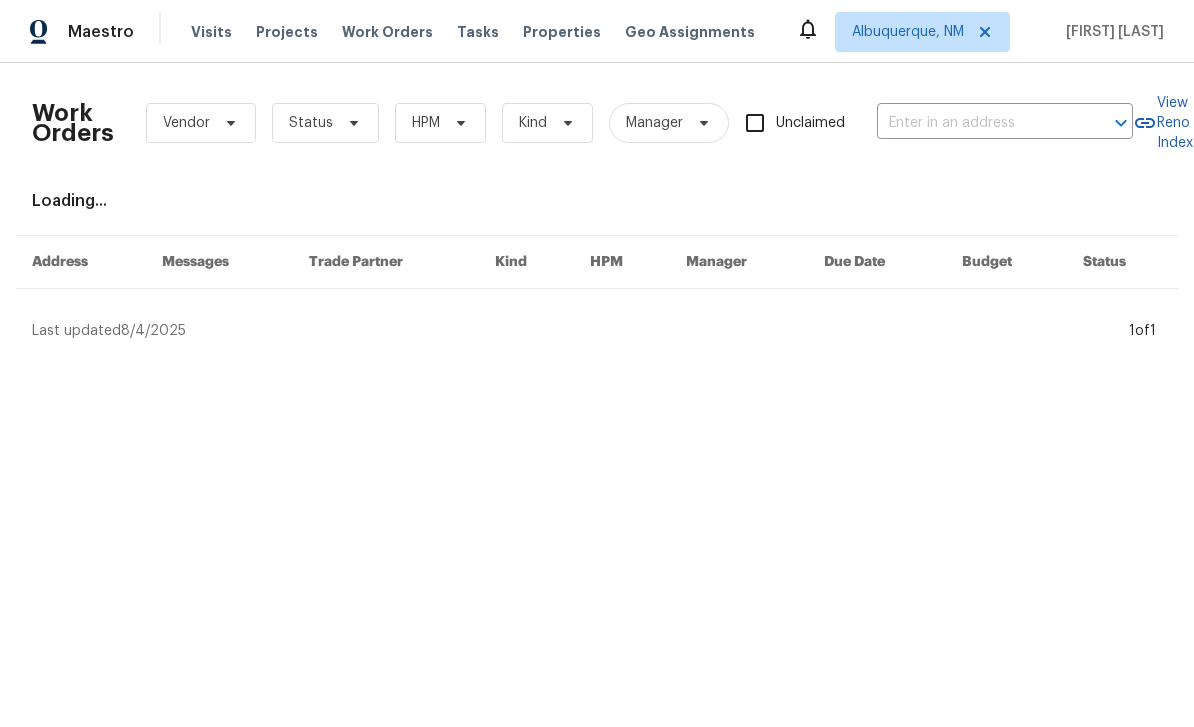 click at bounding box center [977, 123] 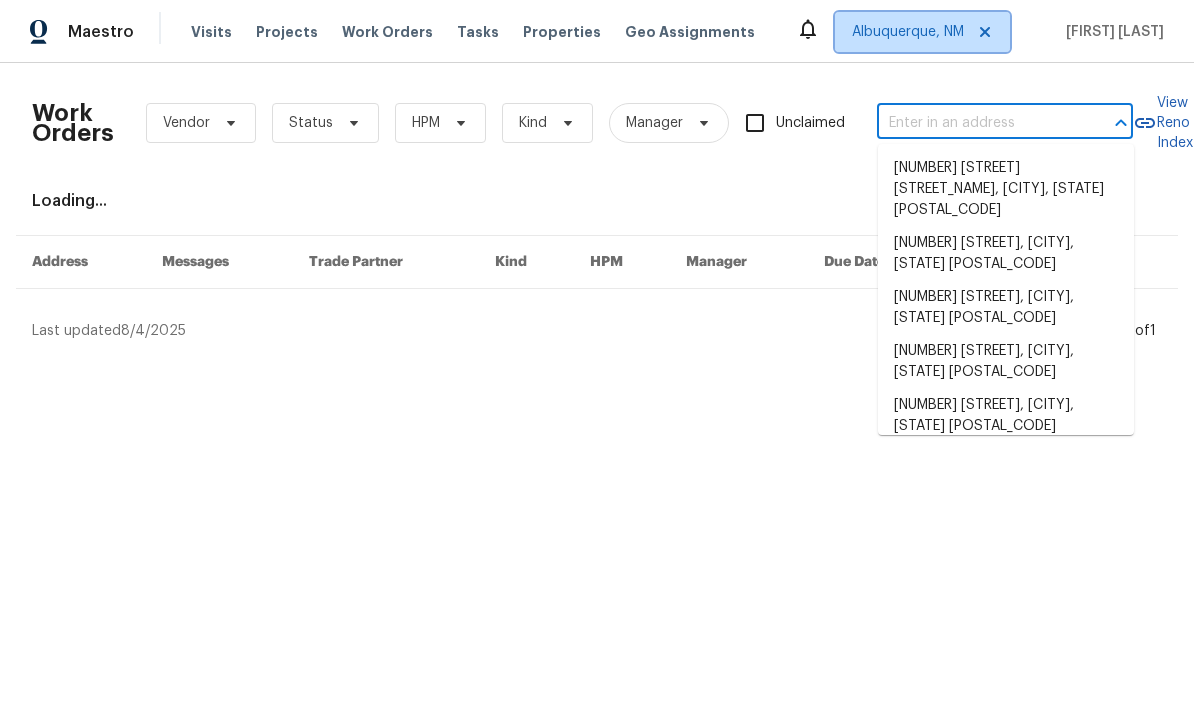 click on "Albuquerque, NM" at bounding box center (922, 32) 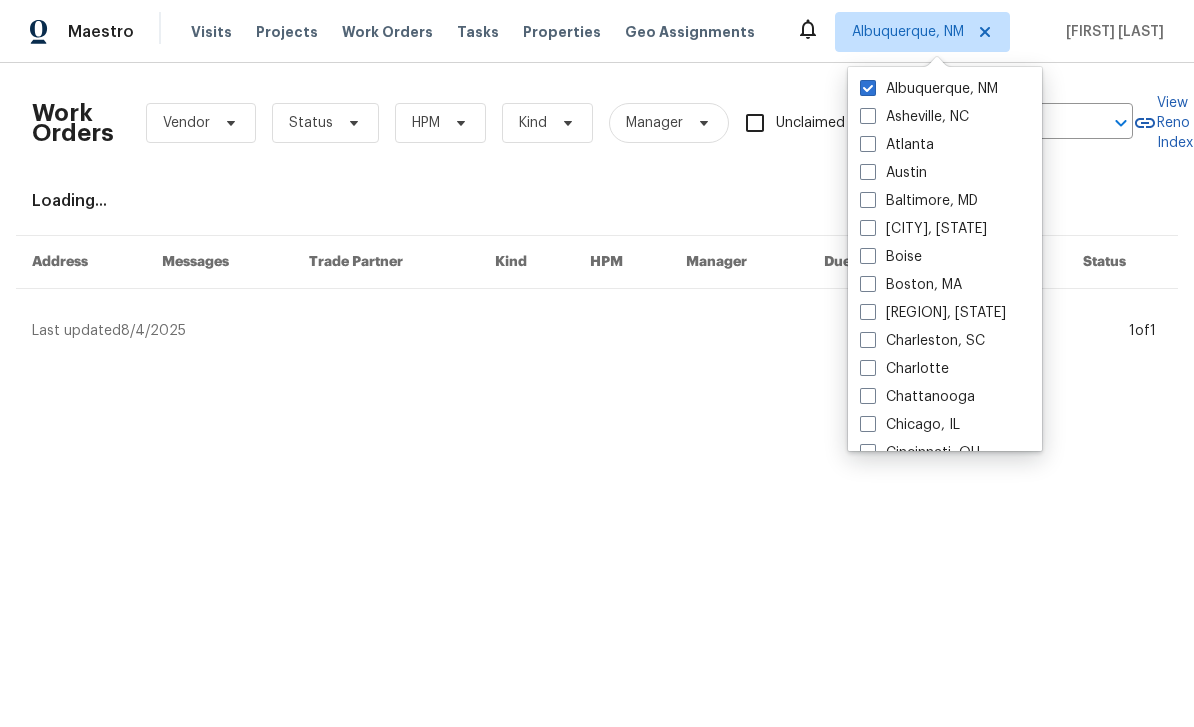 click at bounding box center (868, 144) 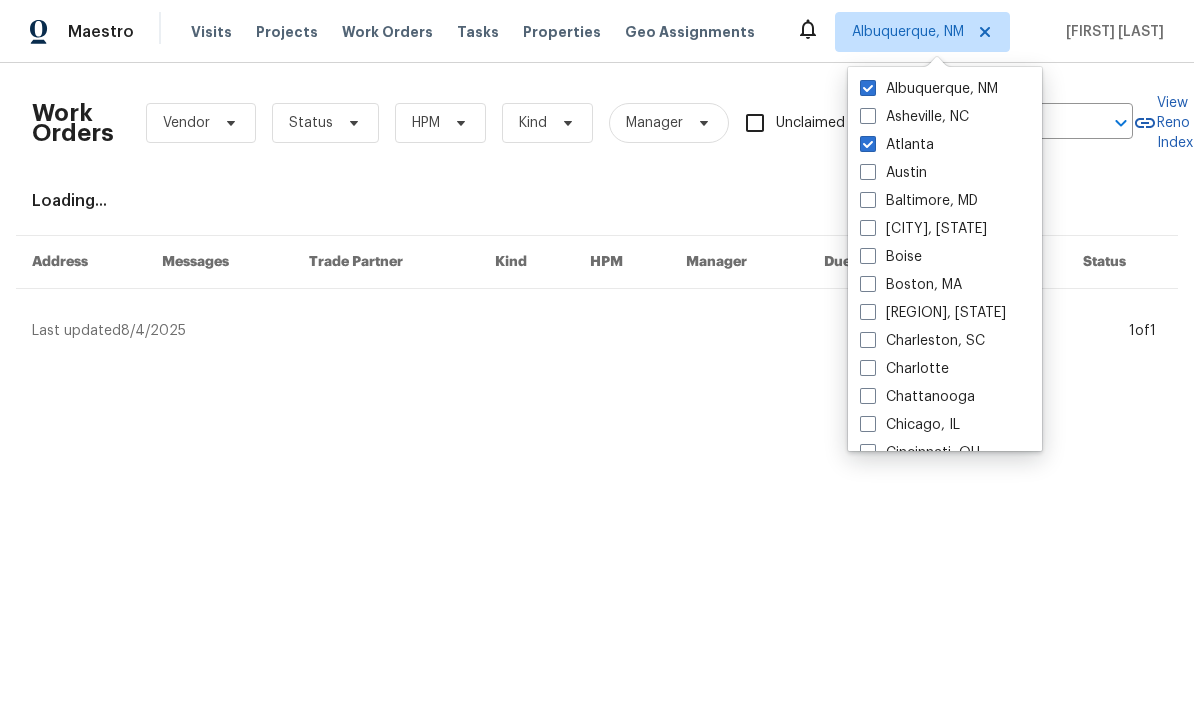 checkbox on "true" 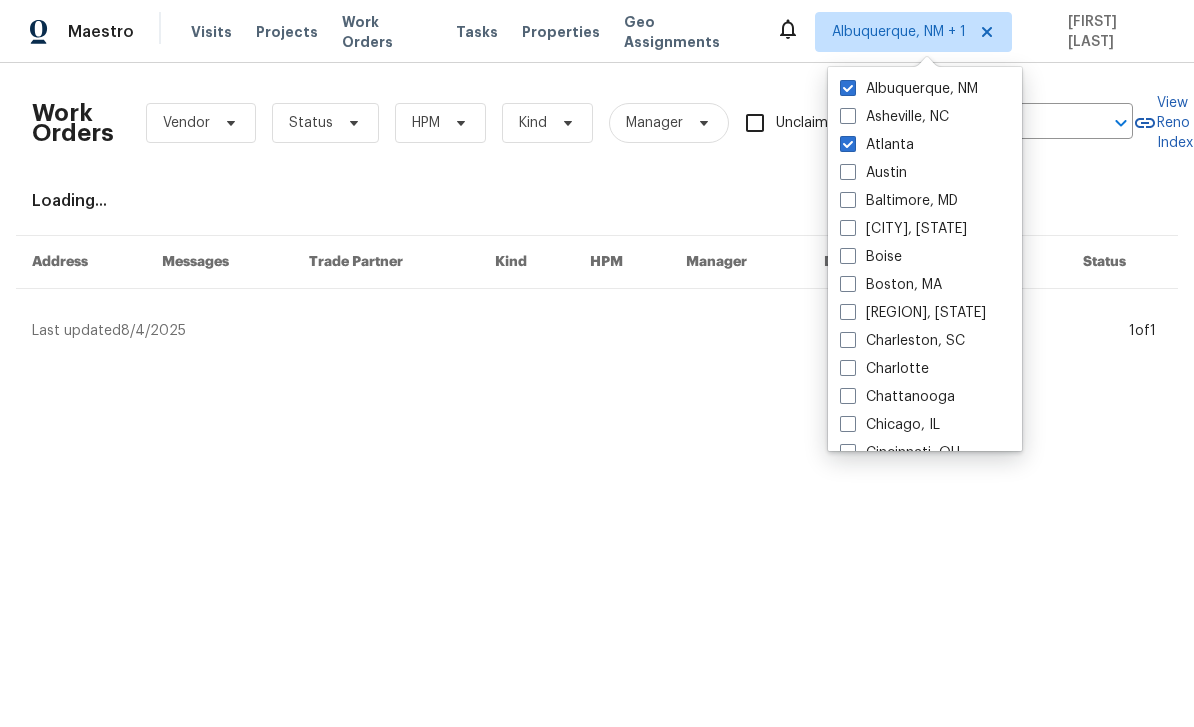 click on "Albuquerque, NM" at bounding box center (909, 89) 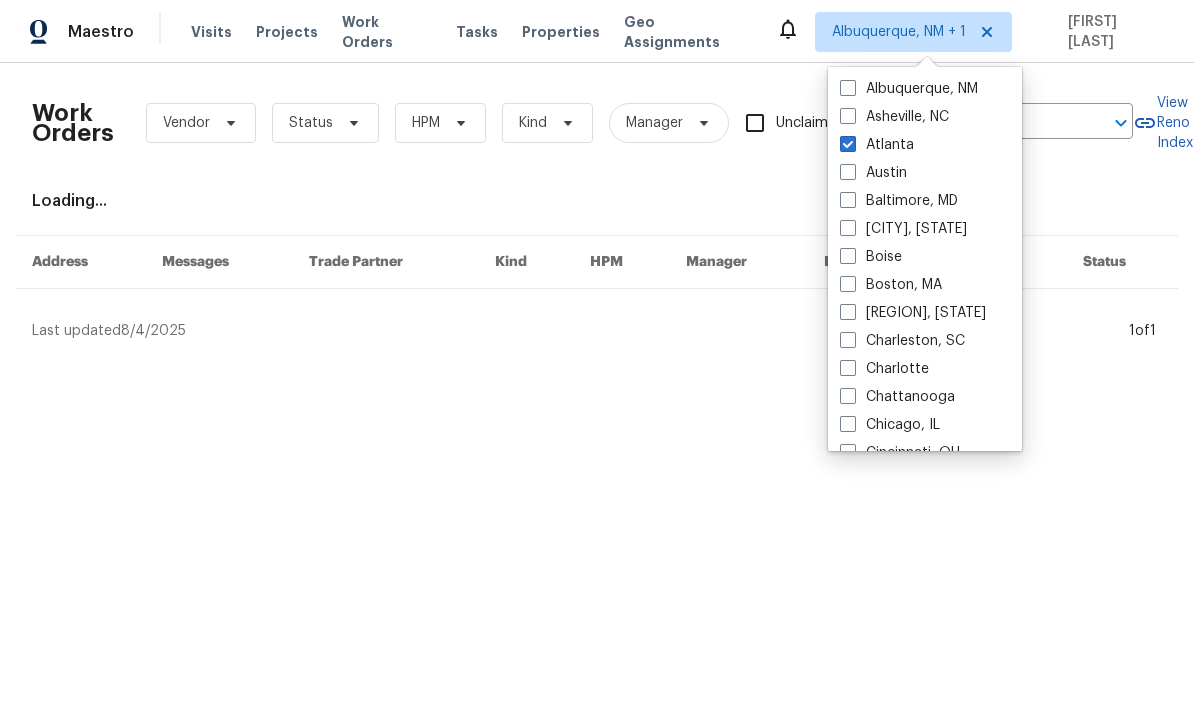 checkbox on "false" 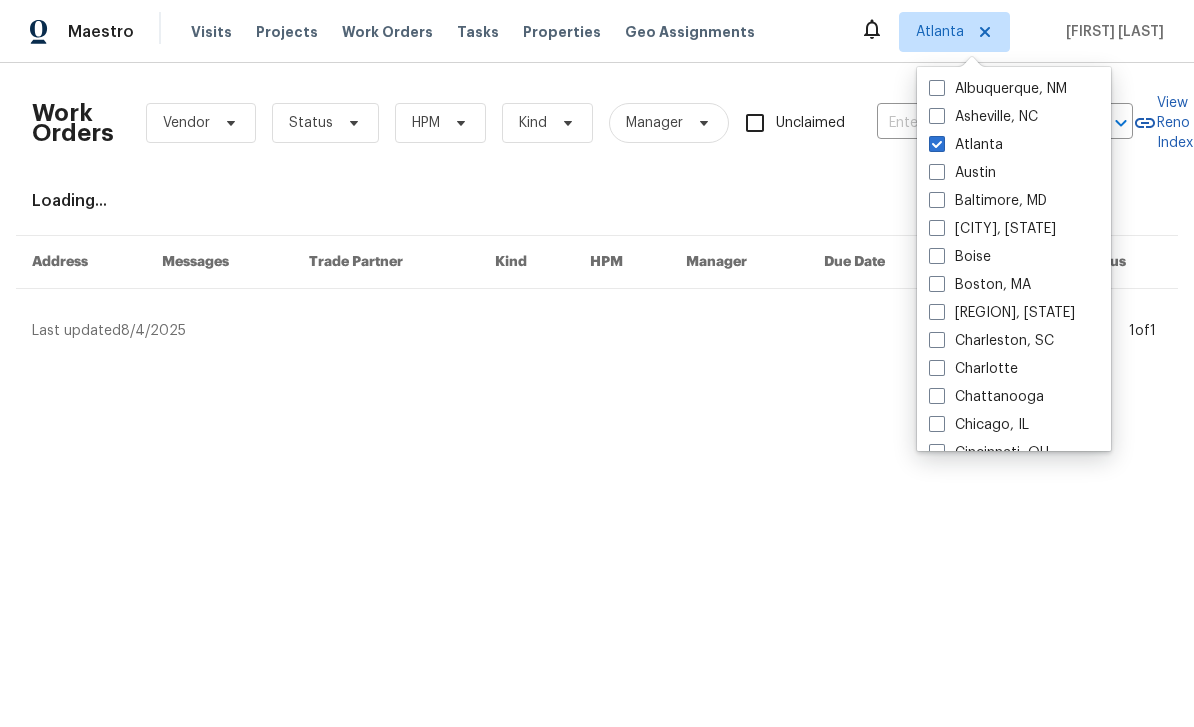click on "Asheville, NC" at bounding box center (1014, 117) 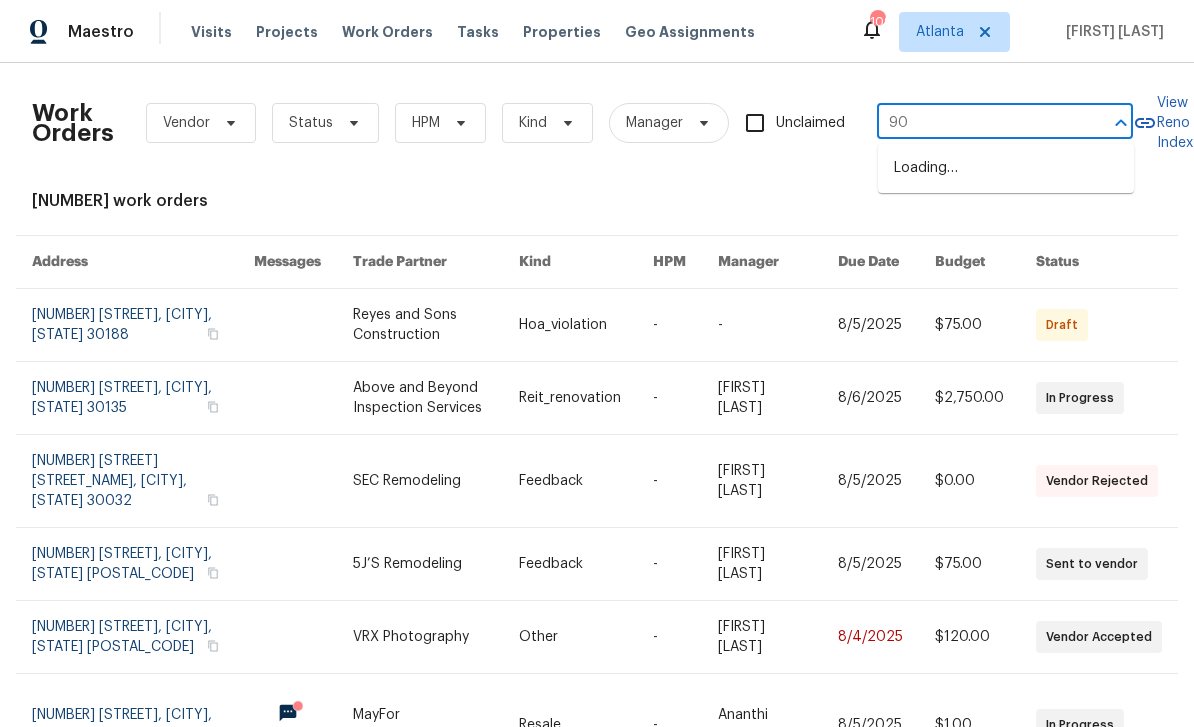 type on "9" 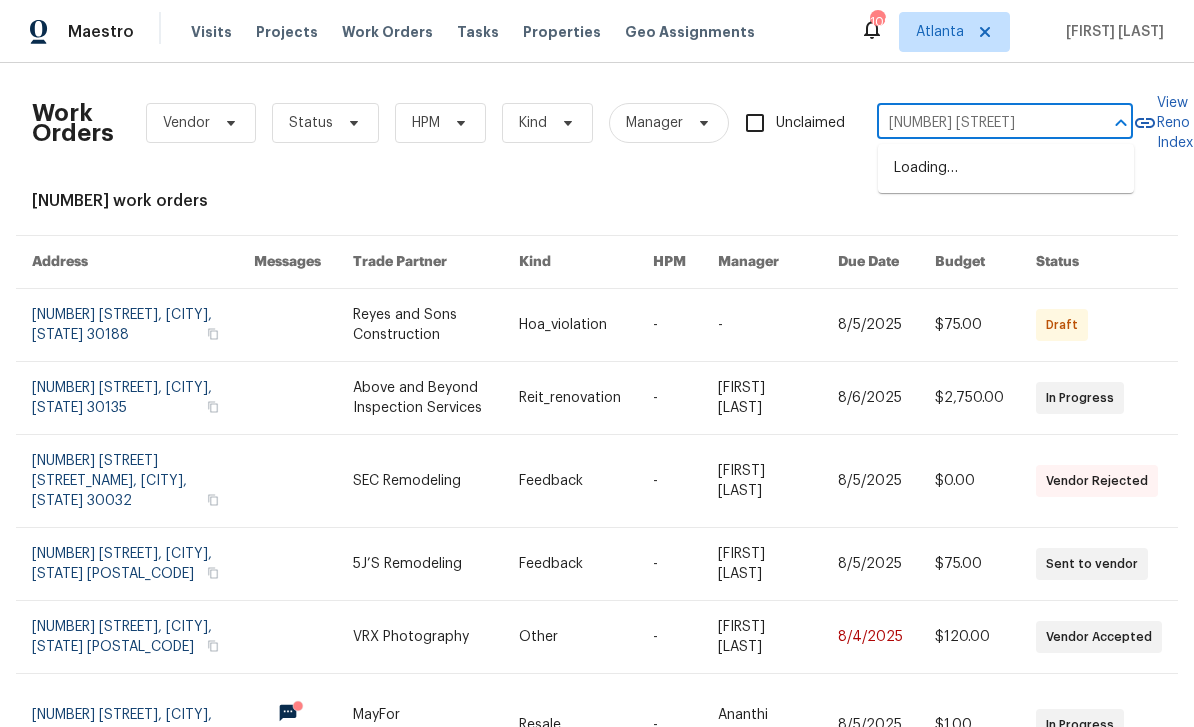 type on "[NUMBER] [STREET]" 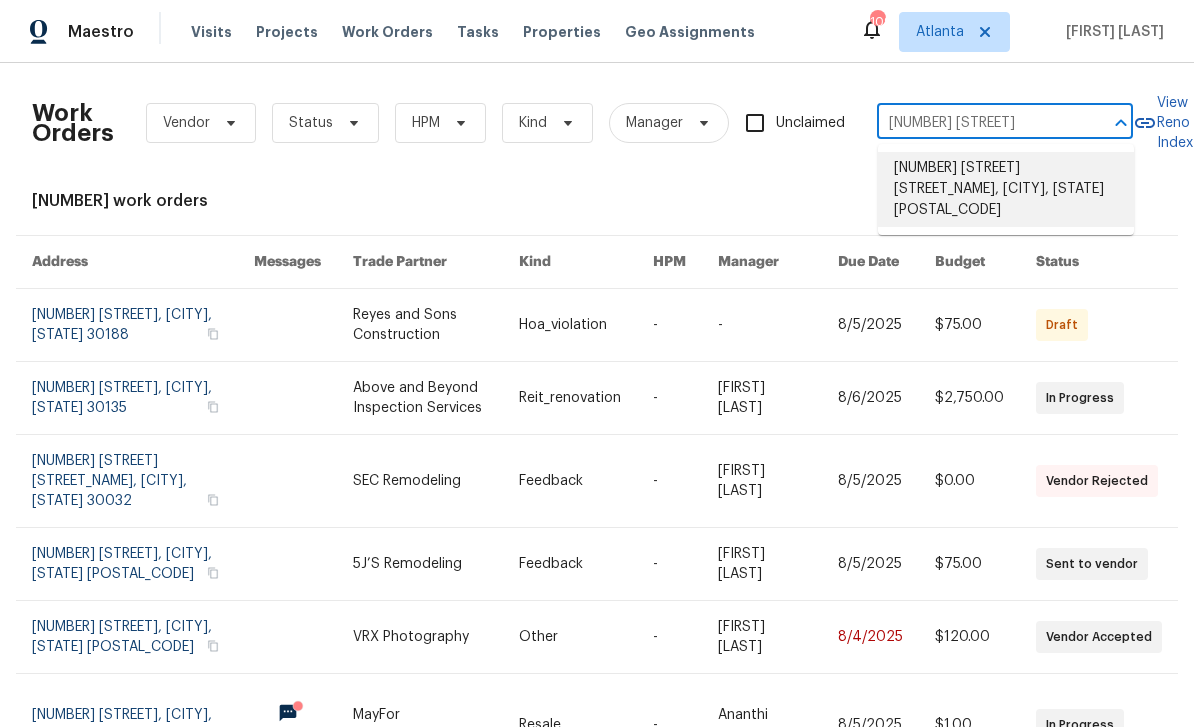 click on "[NUMBER] [STREET] [STREET_NAME], [CITY], [STATE] [POSTAL_CODE]" at bounding box center [1006, 189] 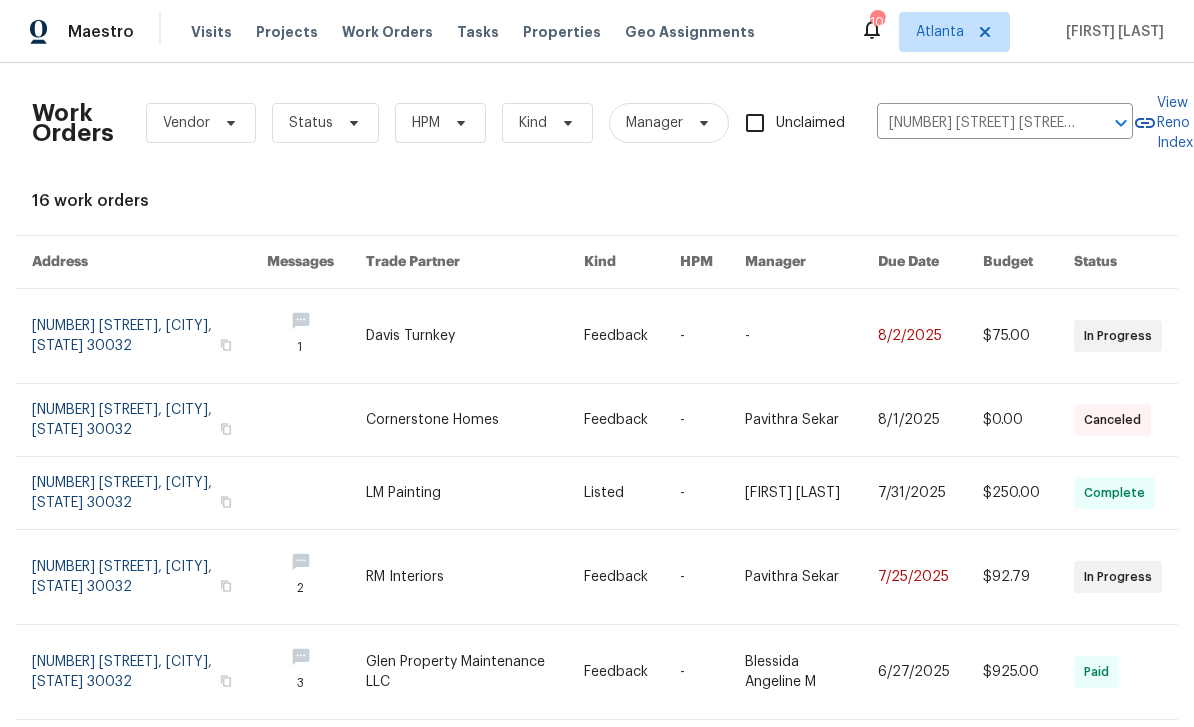click at bounding box center [149, 336] 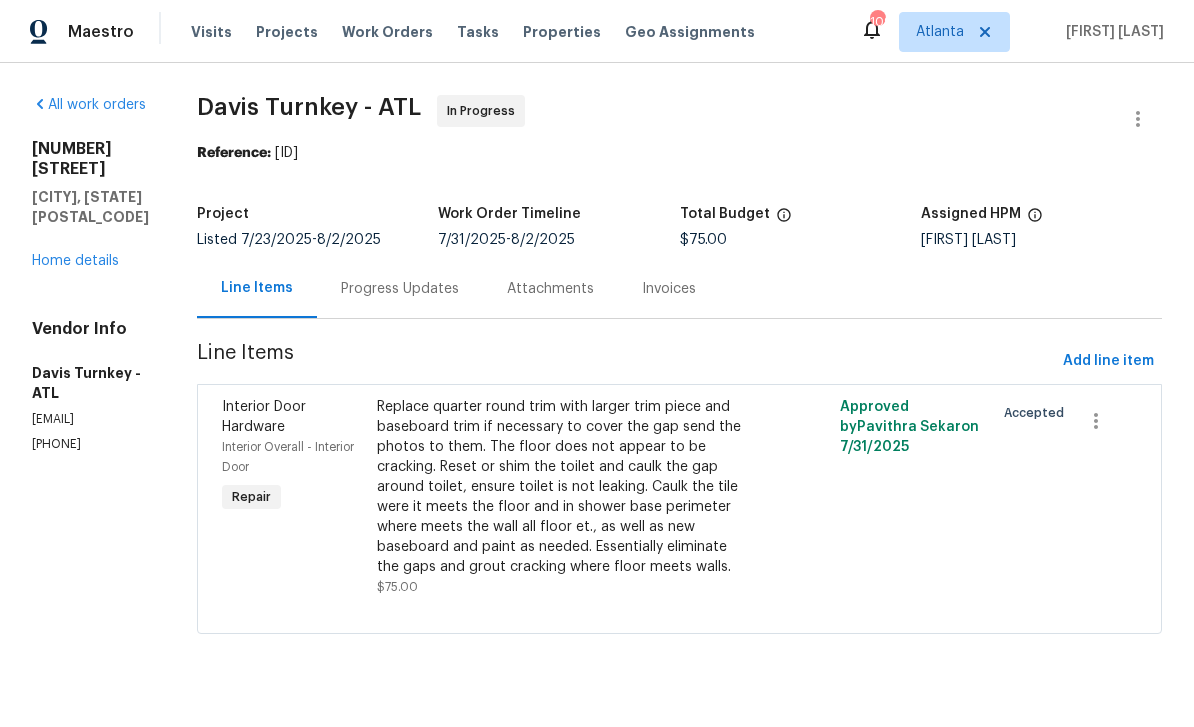 click on "Home details" at bounding box center [75, 261] 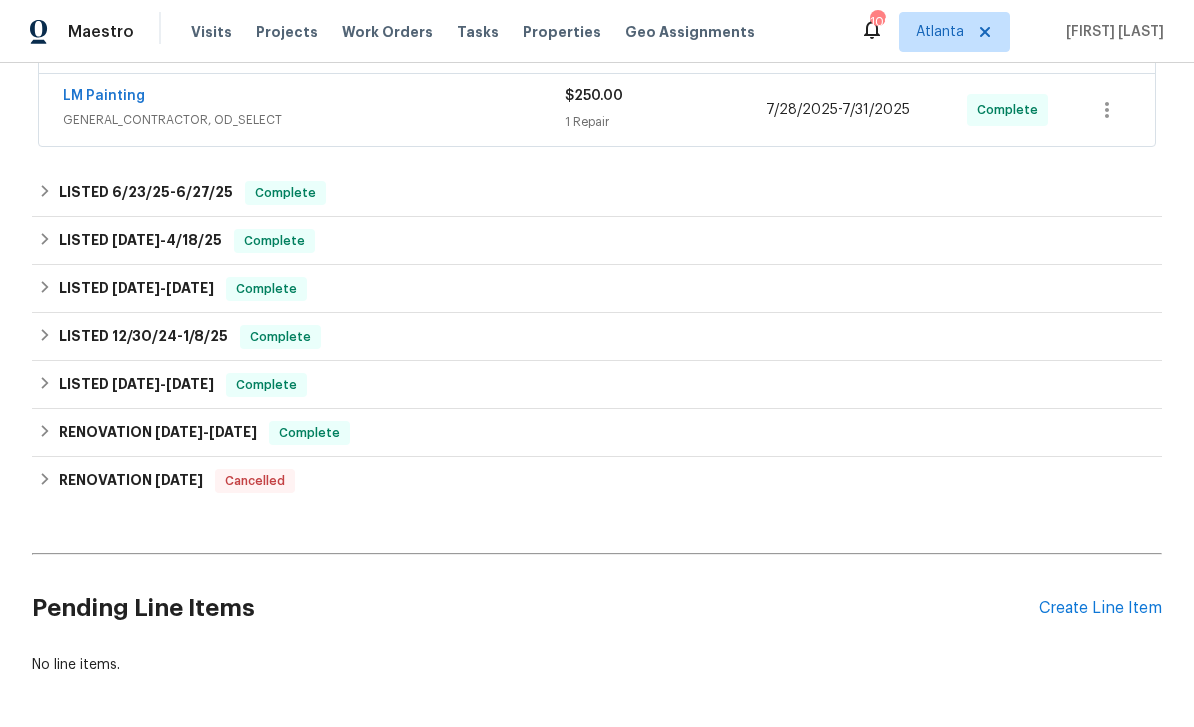 scroll, scrollTop: 538, scrollLeft: 0, axis: vertical 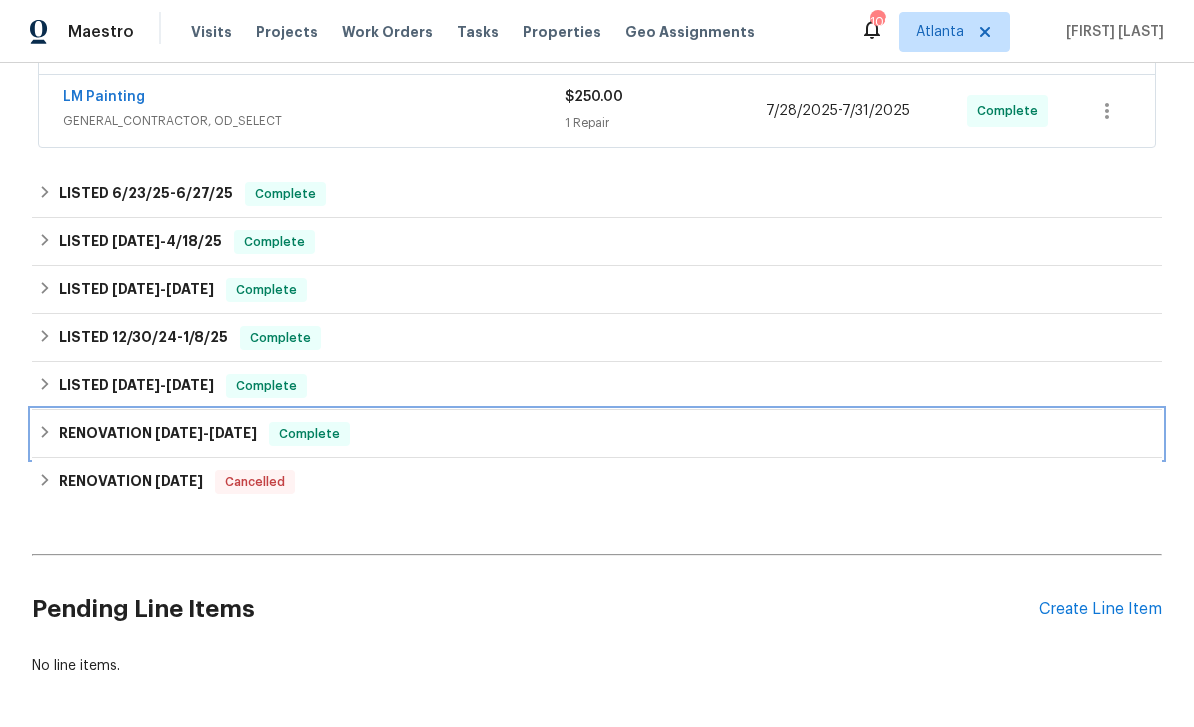 click on "RENOVATION   [DATE]  -  [DATE]" at bounding box center (158, 434) 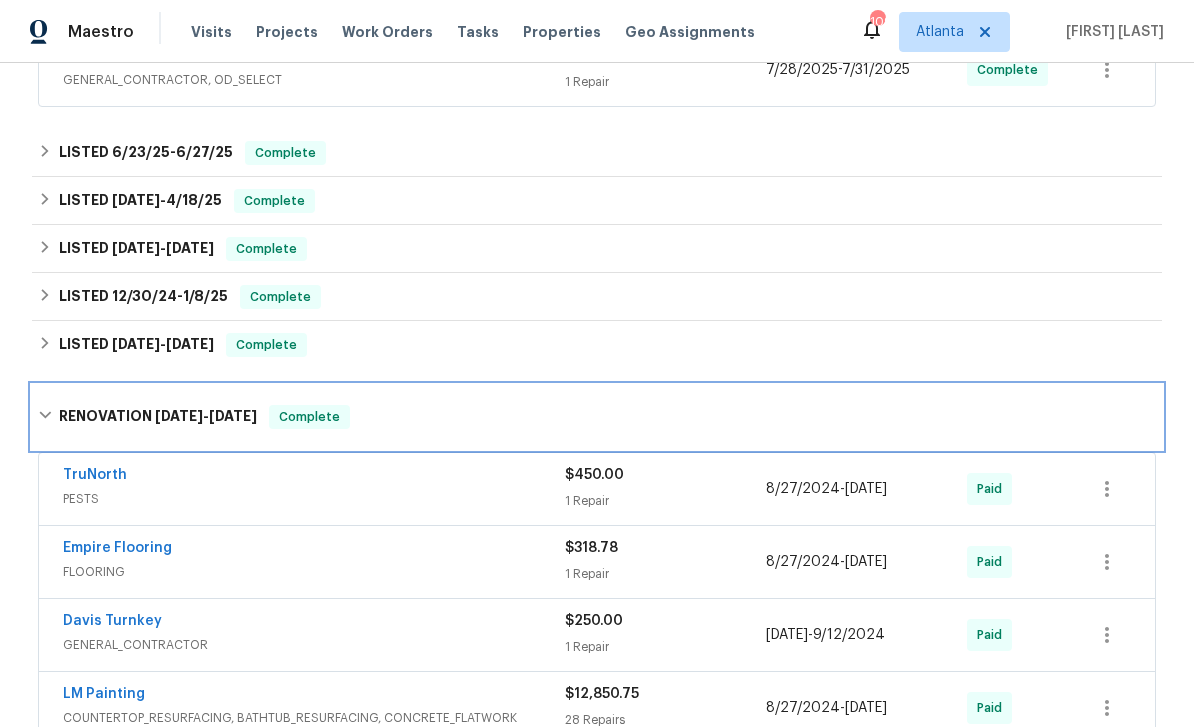 scroll, scrollTop: 574, scrollLeft: 0, axis: vertical 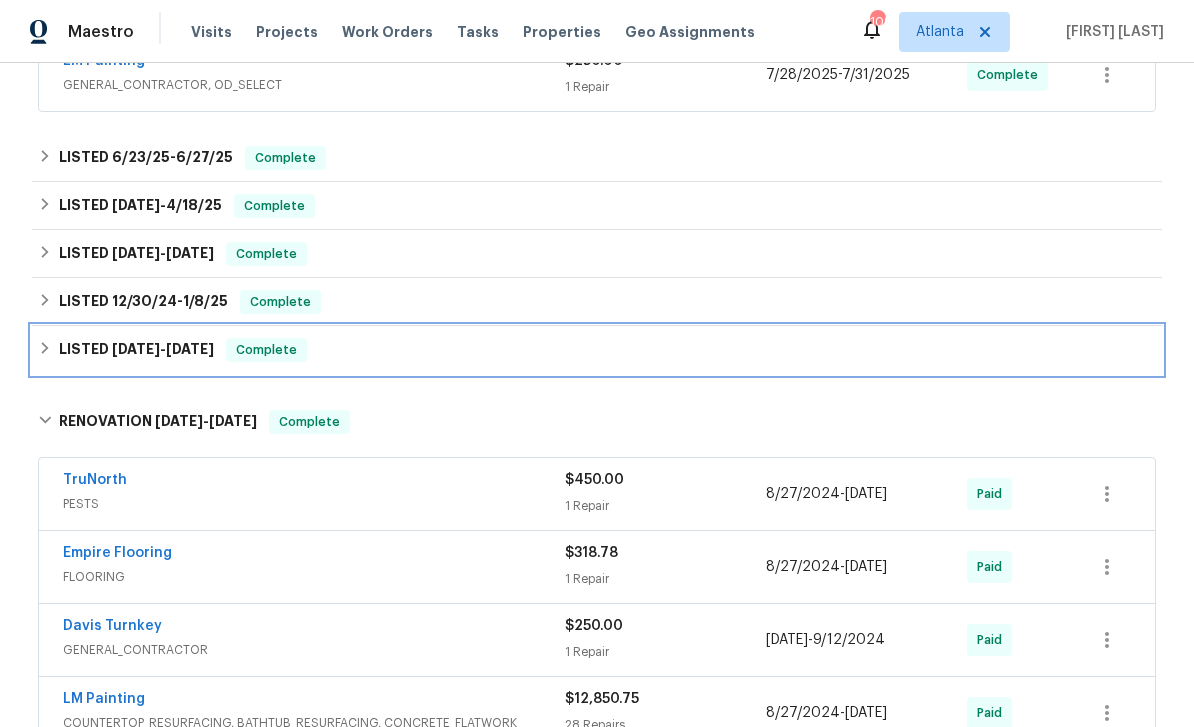 click on "LISTED   [DATE]  -  [DATE]" at bounding box center (136, 350) 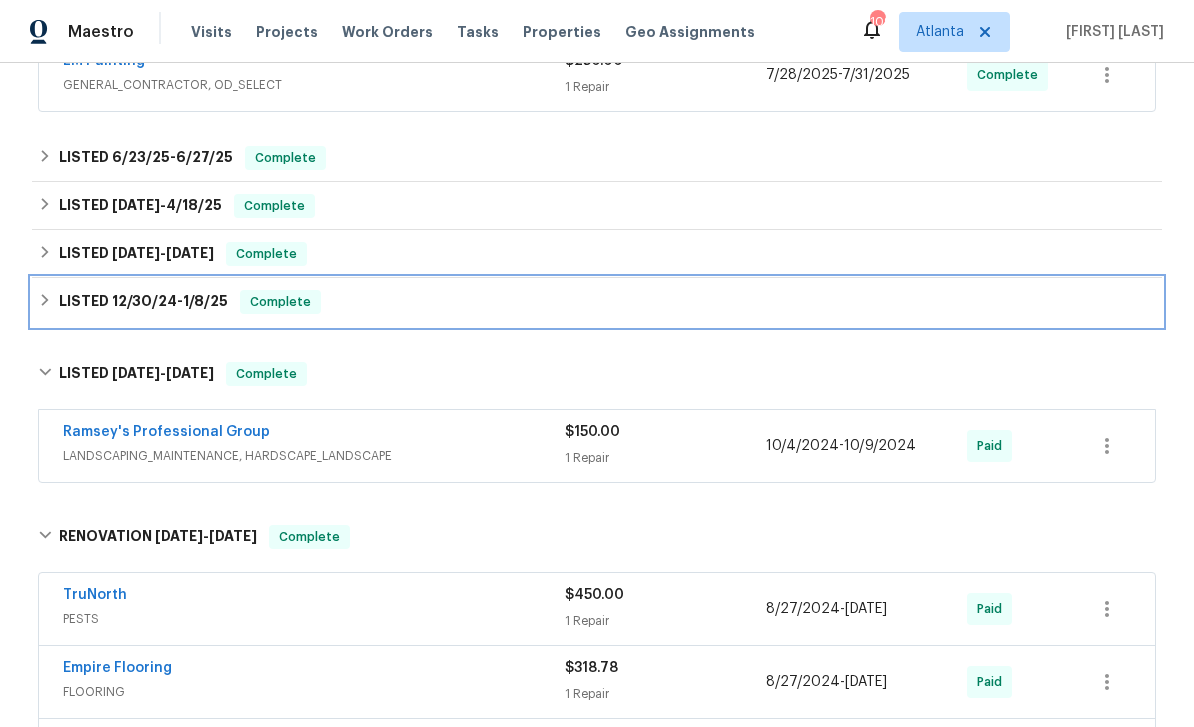 click on "LISTED   [DATE]  -  [DATE]" at bounding box center (143, 302) 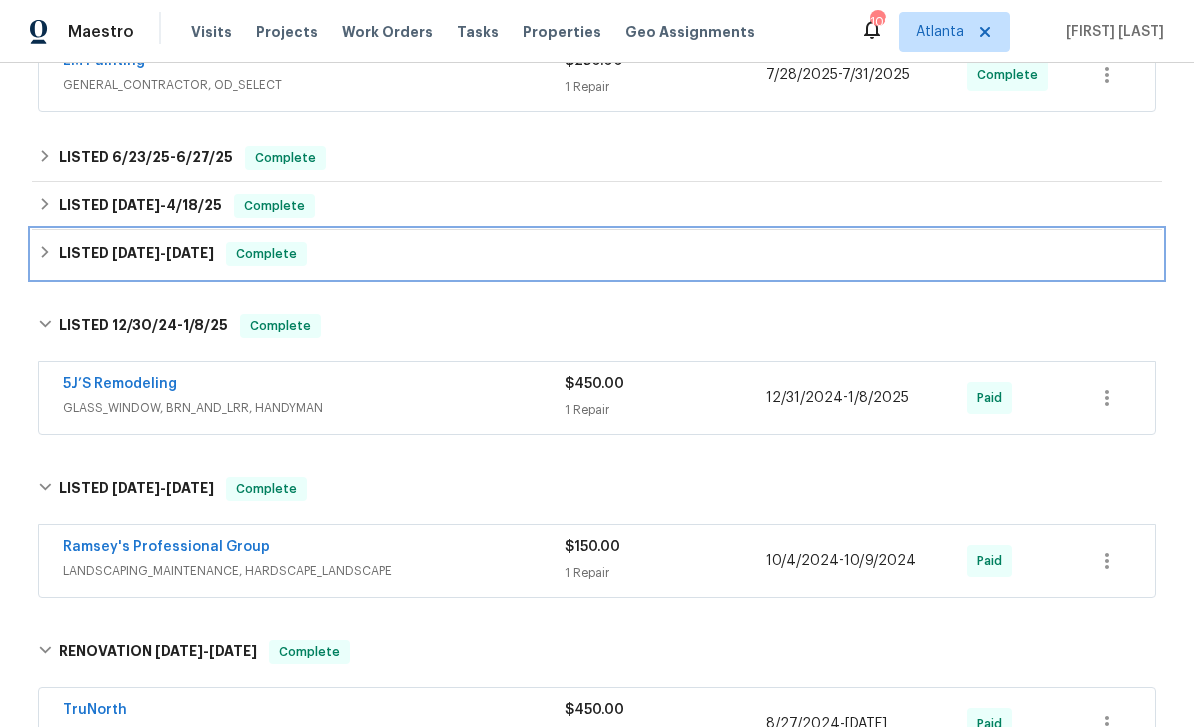 click on "LISTED   [DATE]  -  [DATE]" at bounding box center (136, 254) 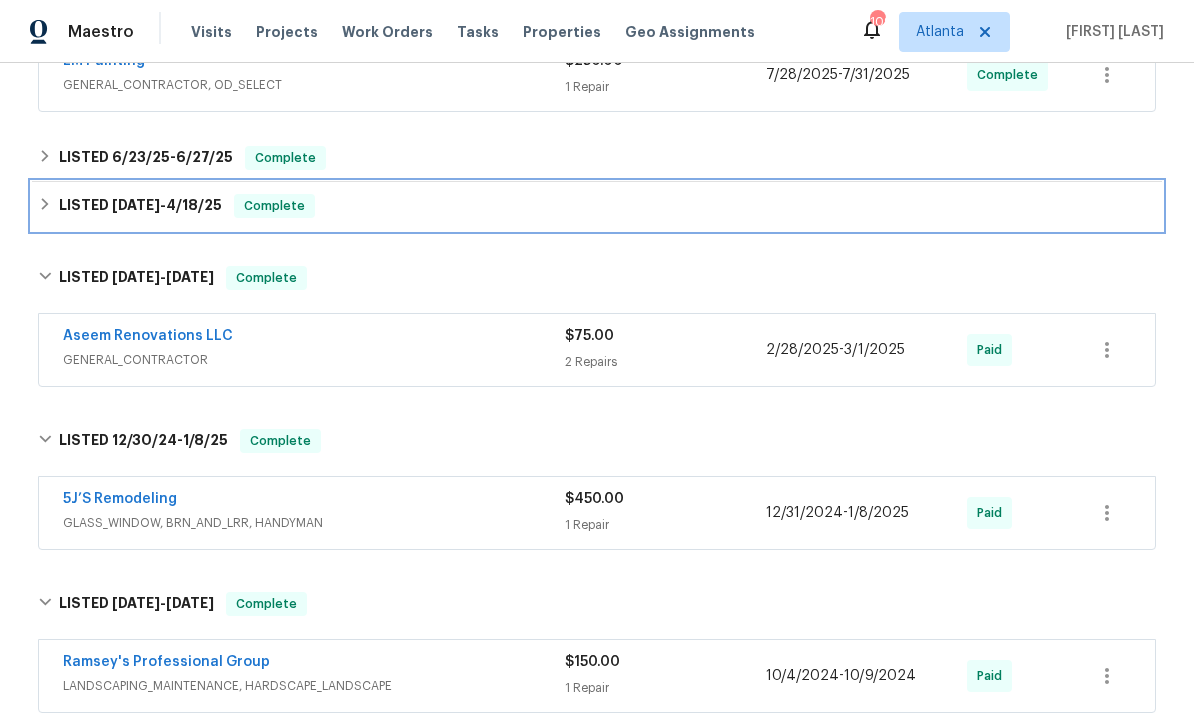 click on "LISTED   [DATE]  -  [DATE]" at bounding box center (140, 206) 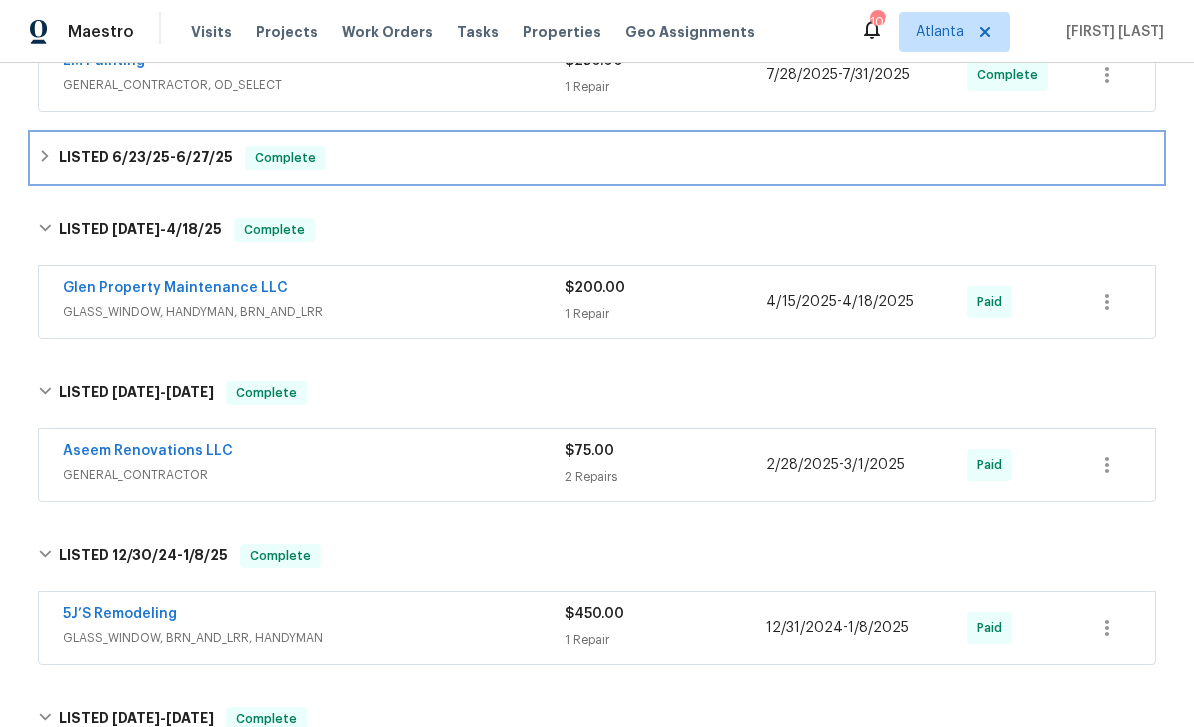 click on "LISTED   [DATE]  -  [DATE]" at bounding box center (146, 158) 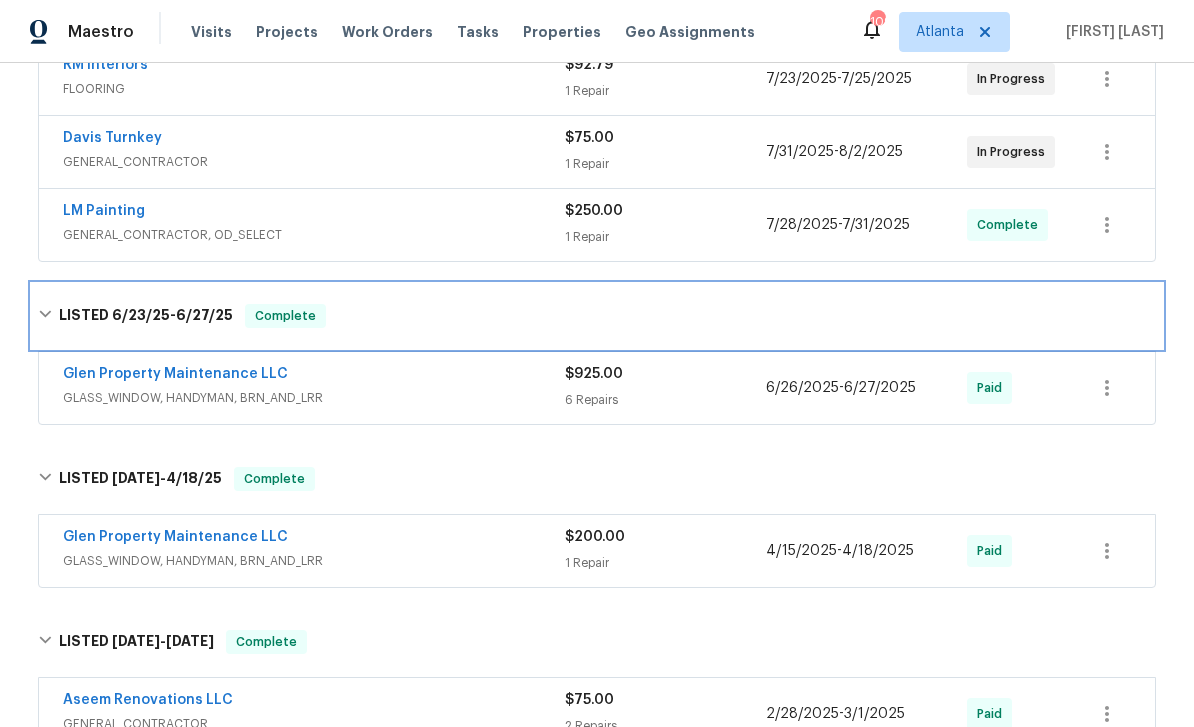 scroll, scrollTop: 434, scrollLeft: 0, axis: vertical 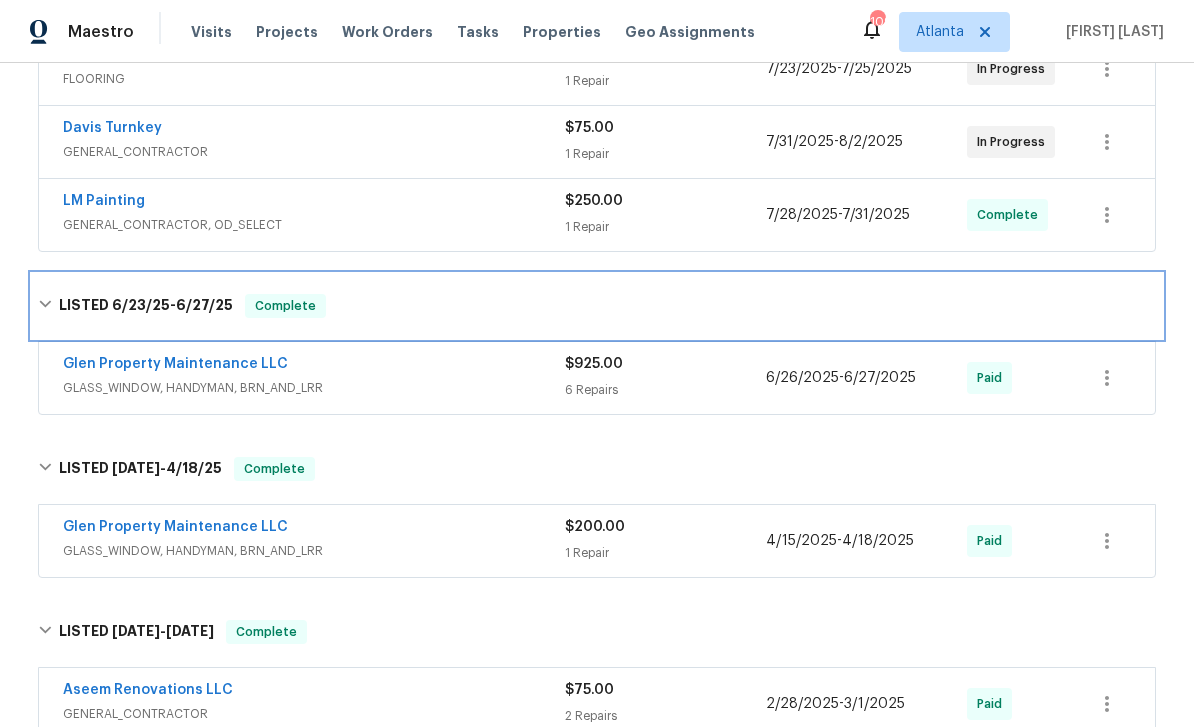click on "LISTED   [DATE]  -  [DATE]" at bounding box center (146, 306) 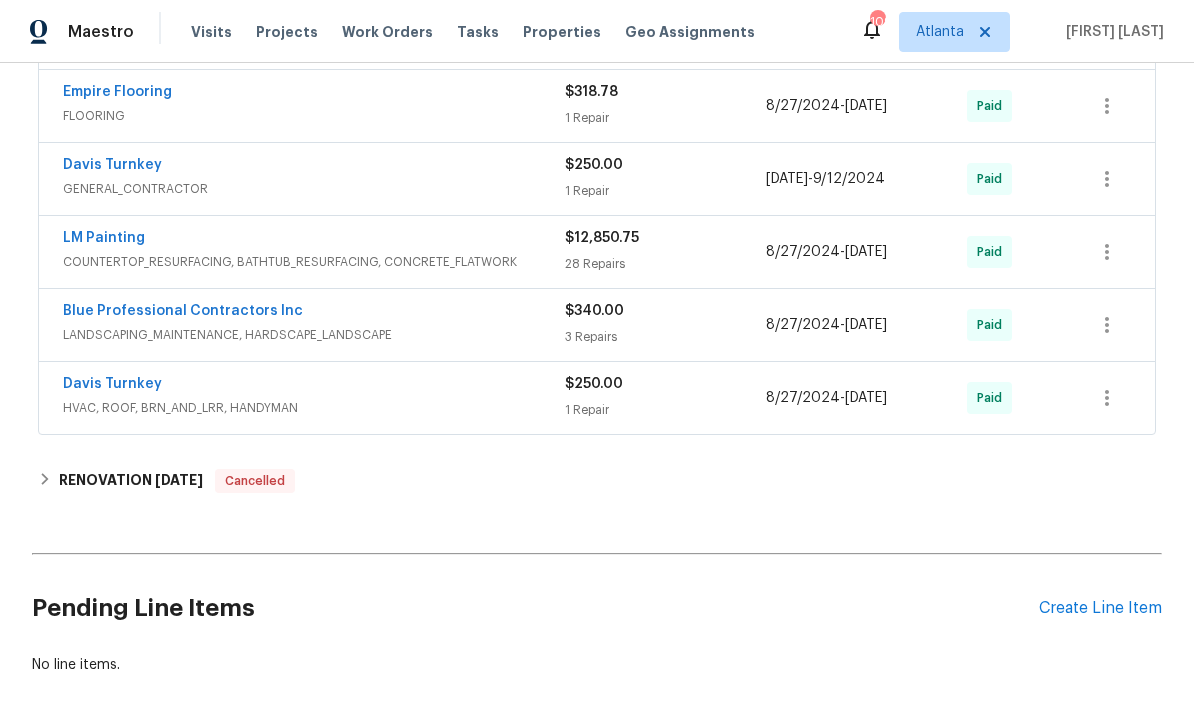 scroll, scrollTop: 1494, scrollLeft: 0, axis: vertical 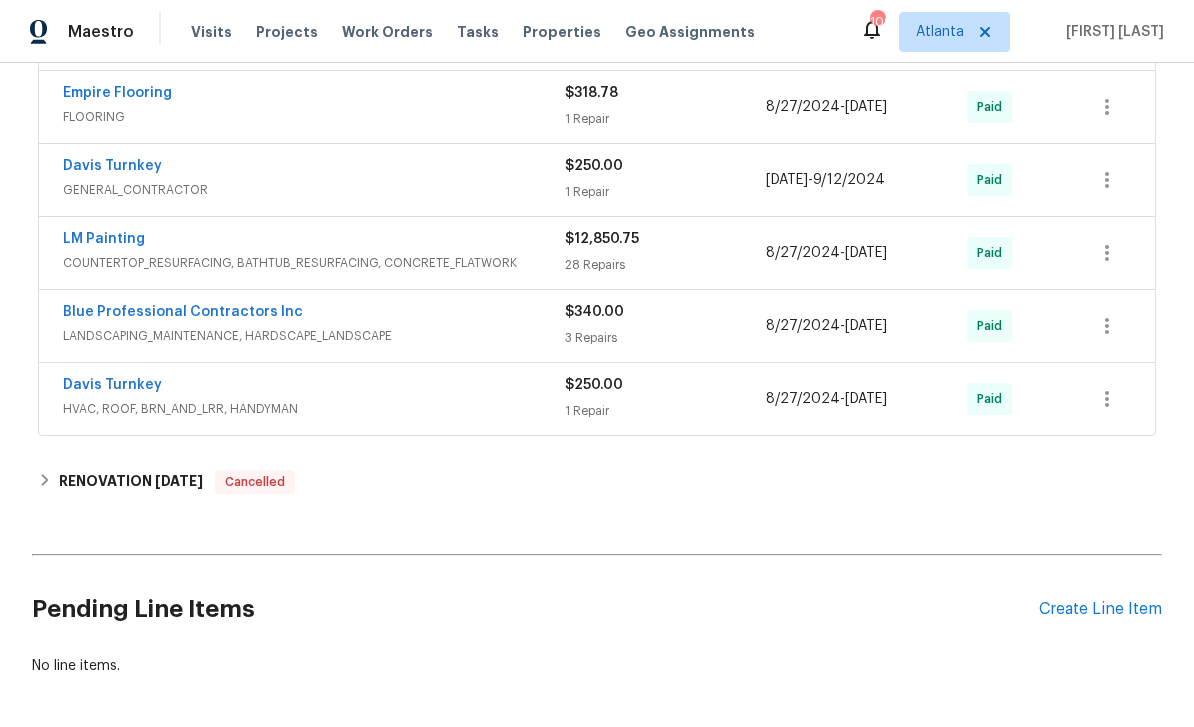 click on "Create Line Item" at bounding box center [1100, 609] 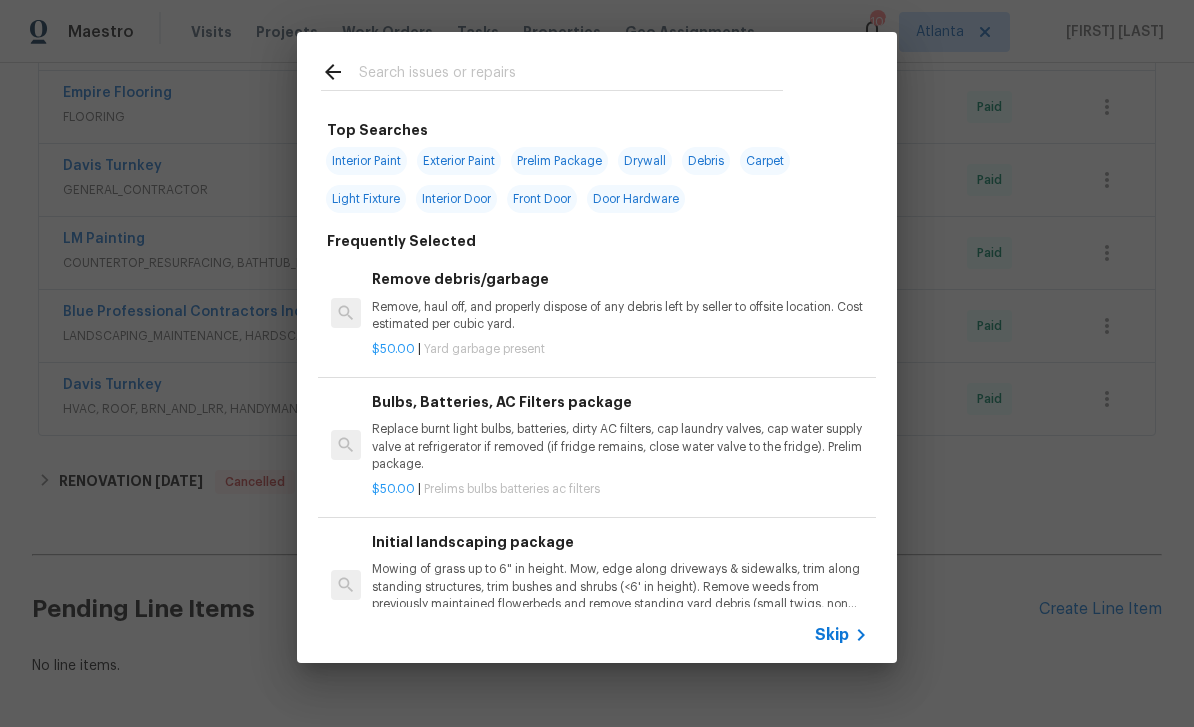 click at bounding box center (571, 75) 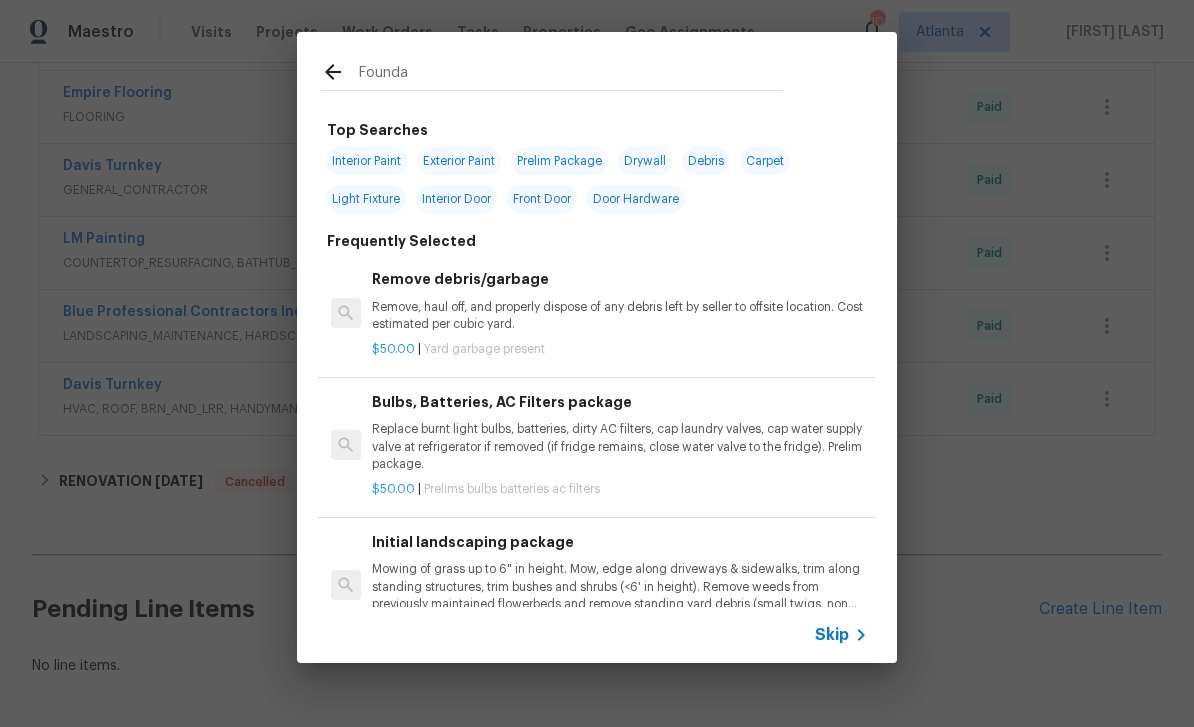 type on "Foundat" 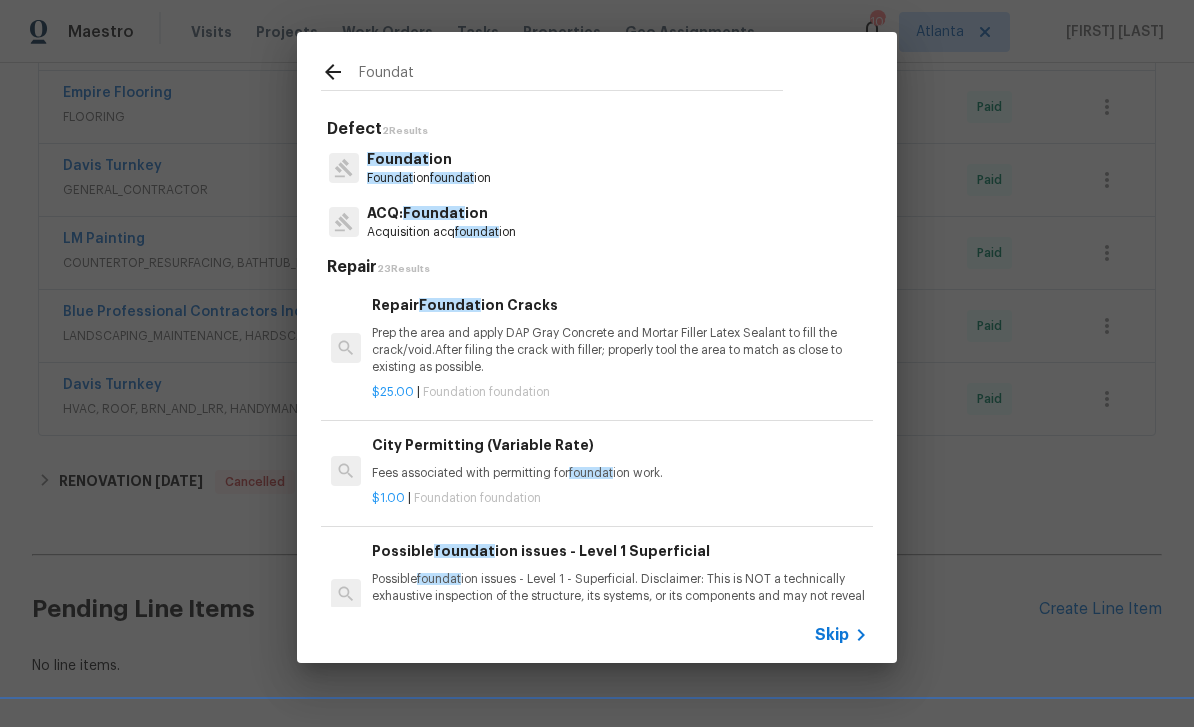 click on "Foundat ion" at bounding box center [429, 159] 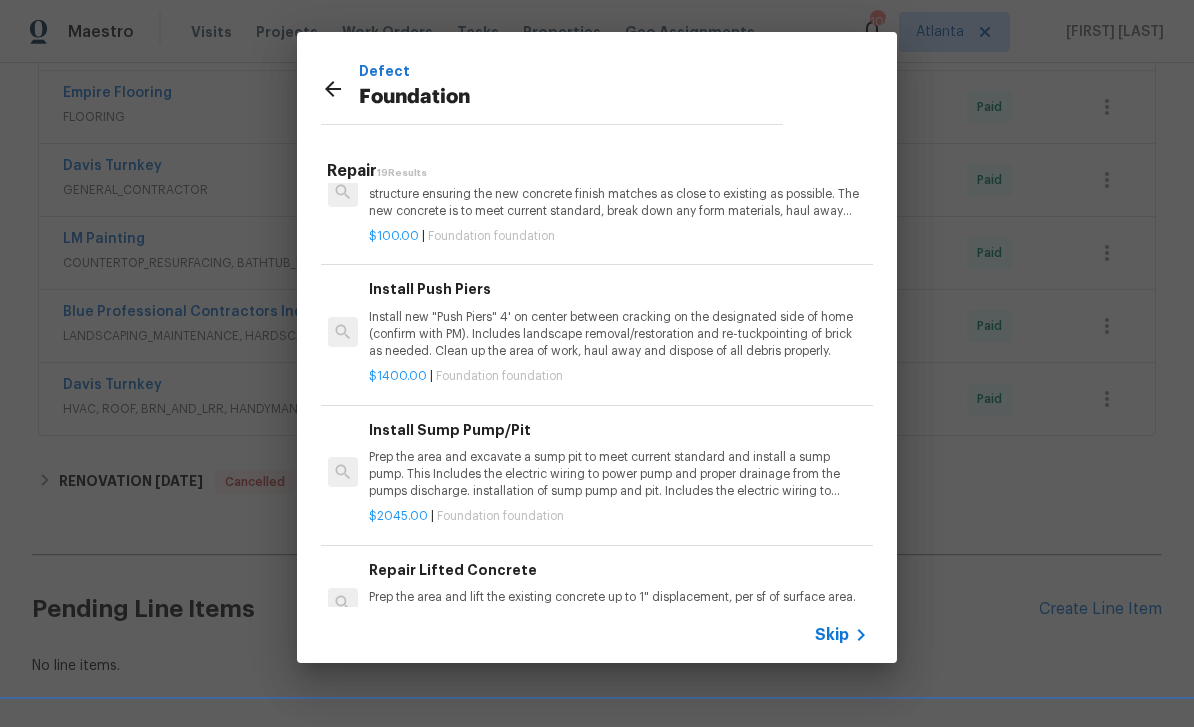 scroll, scrollTop: 446, scrollLeft: 3, axis: both 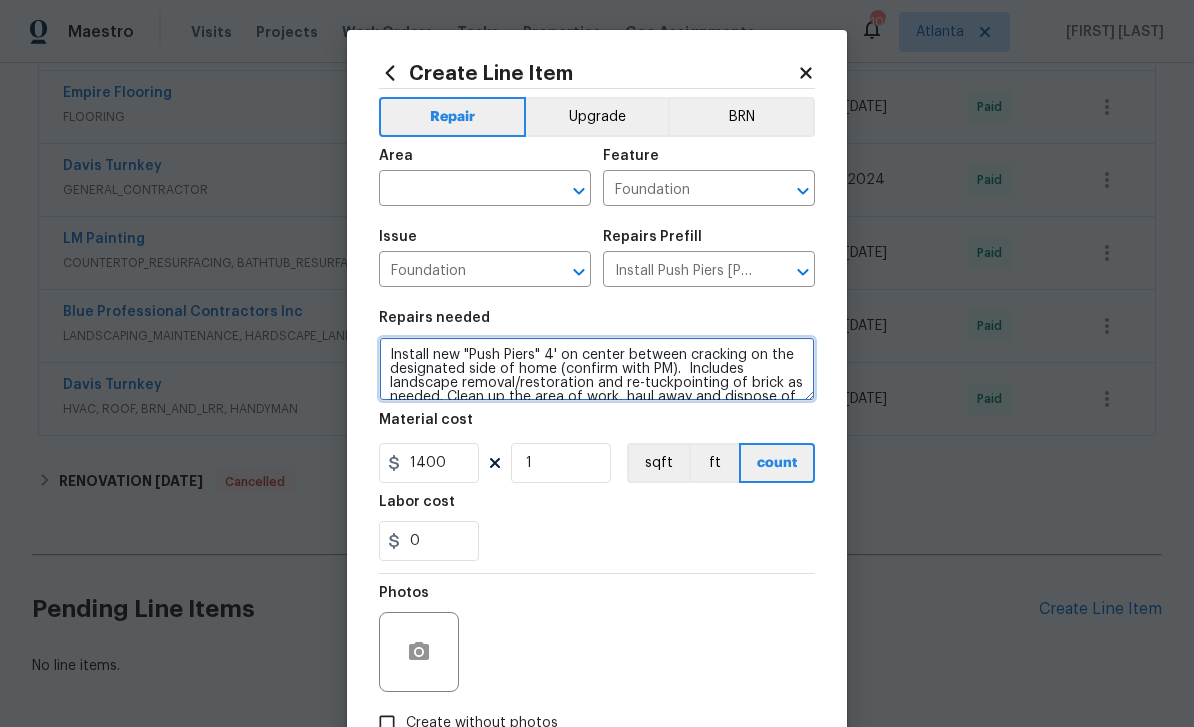 click on "Install new "Push Piers" 4' on center between cracking on the designated side of home (confirm with PM).  Includes landscape removal/restoration and re-tuckpointing of brick as needed. Clean up the area of work, haul away and dispose of all debris properly." at bounding box center (597, 369) 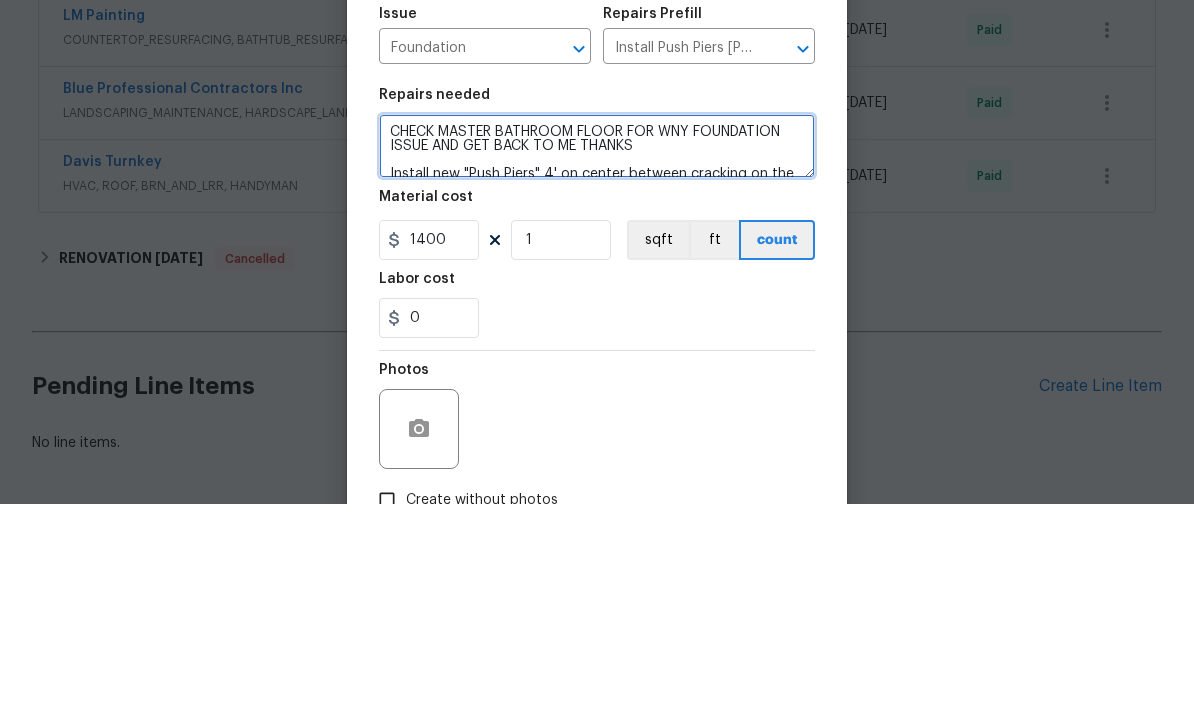 scroll, scrollTop: 4, scrollLeft: 0, axis: vertical 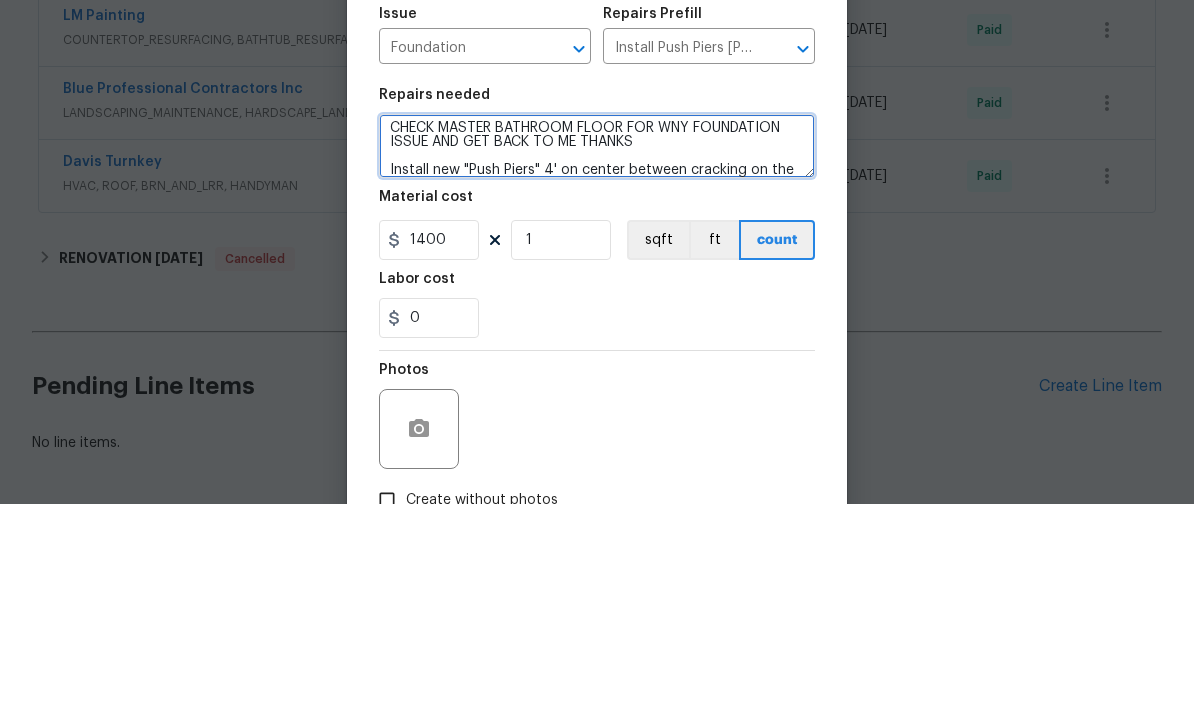 type on "CHECK MASTER BATHROOM FLOOR FOR WNY FOUNDATION ISSUE AND GET BACK TO ME THANKS
Install new "Push Piers" 4' on center between cracking on the designated side of home (confirm with PM). Includes landscape removal/restoration and re-tuckpointing of brick as needed. Clean up the area of work, haul away and dispose of all debris properly." 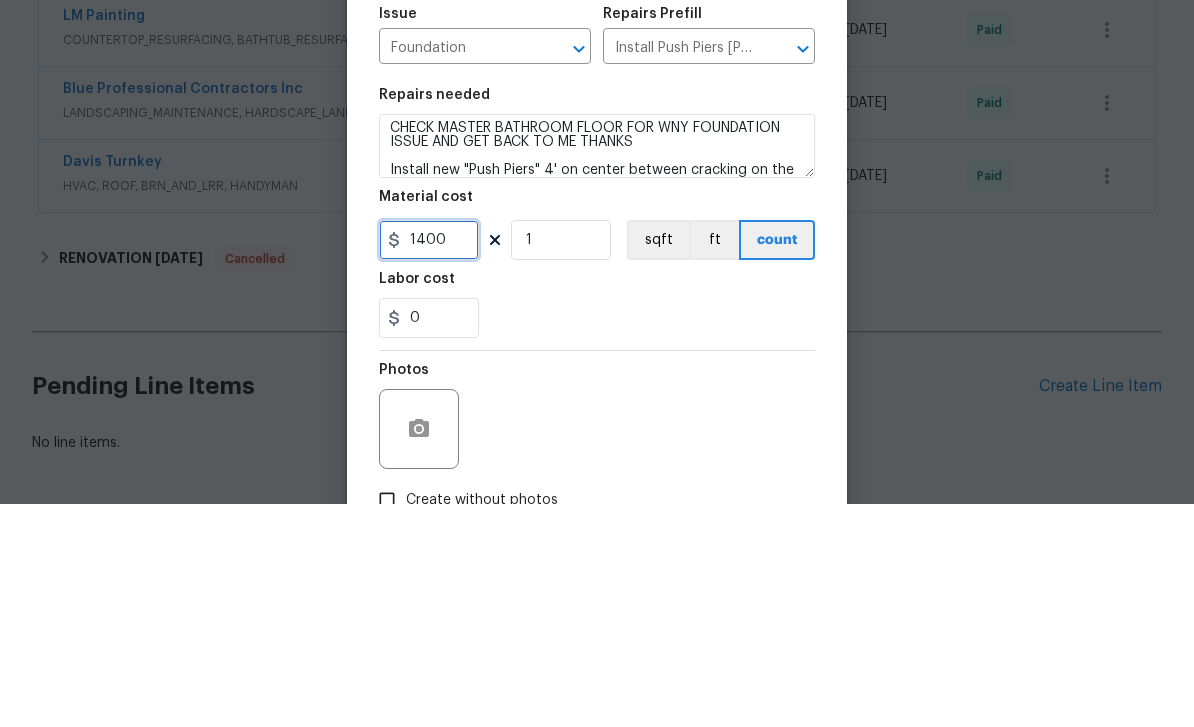 click on "1400" at bounding box center [429, 463] 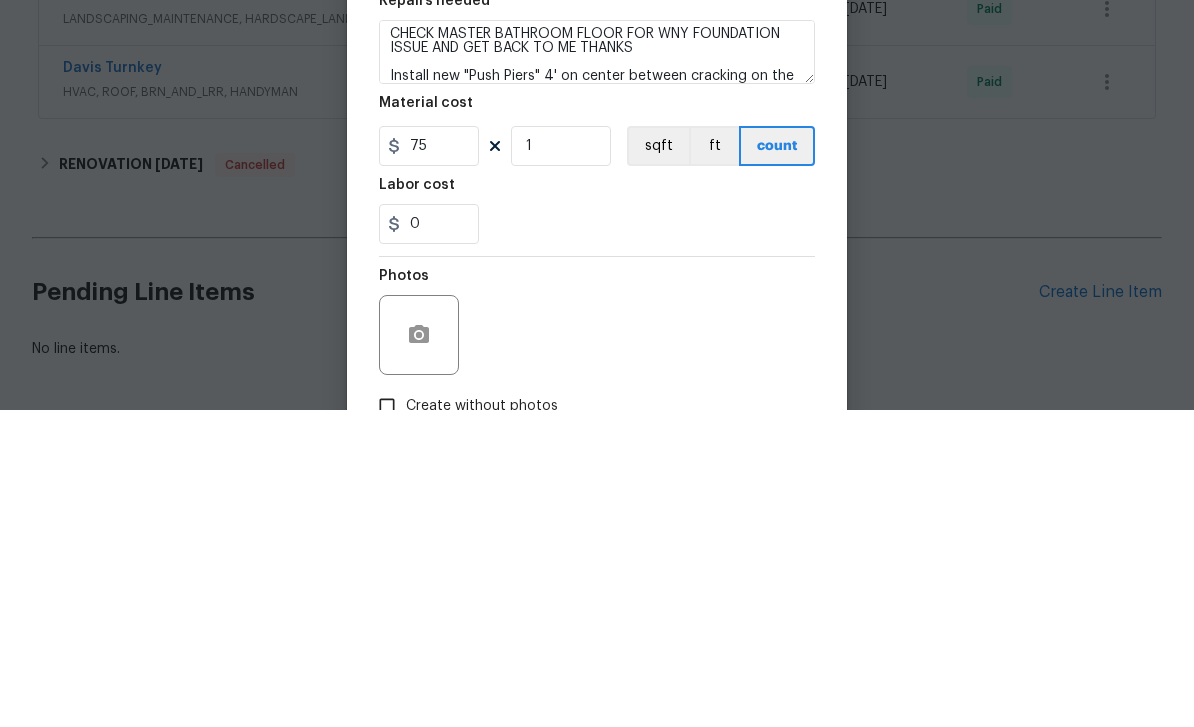 scroll, scrollTop: 64, scrollLeft: 0, axis: vertical 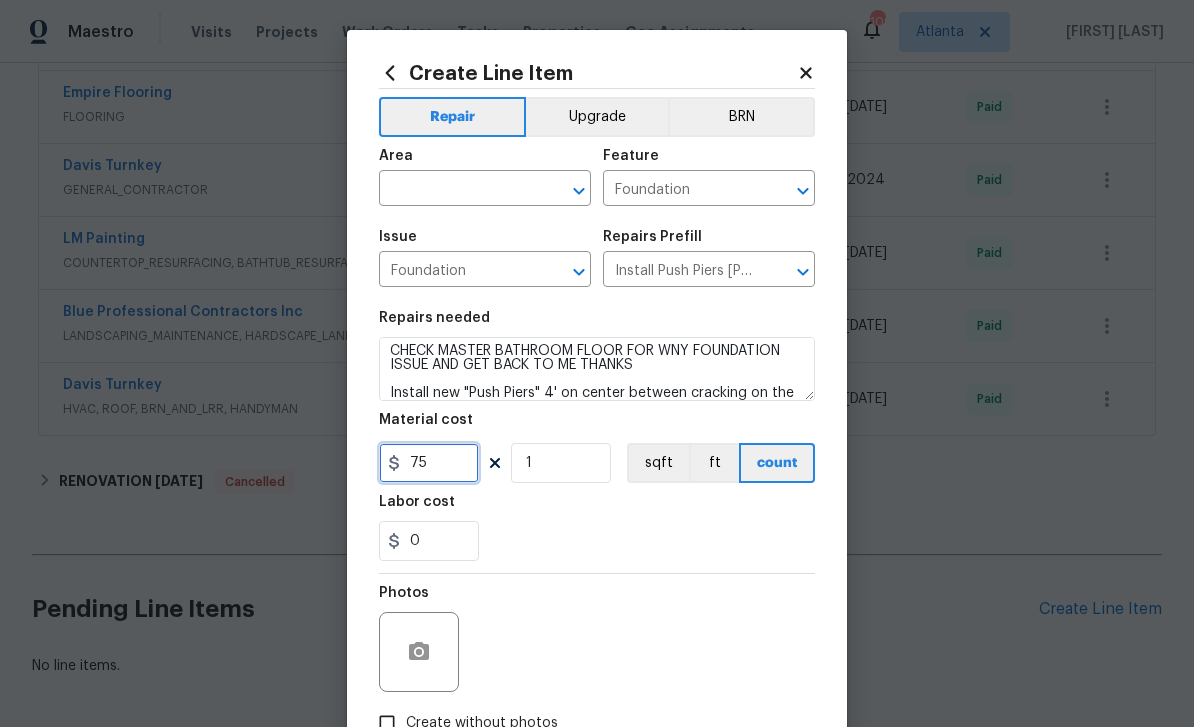 type on "75" 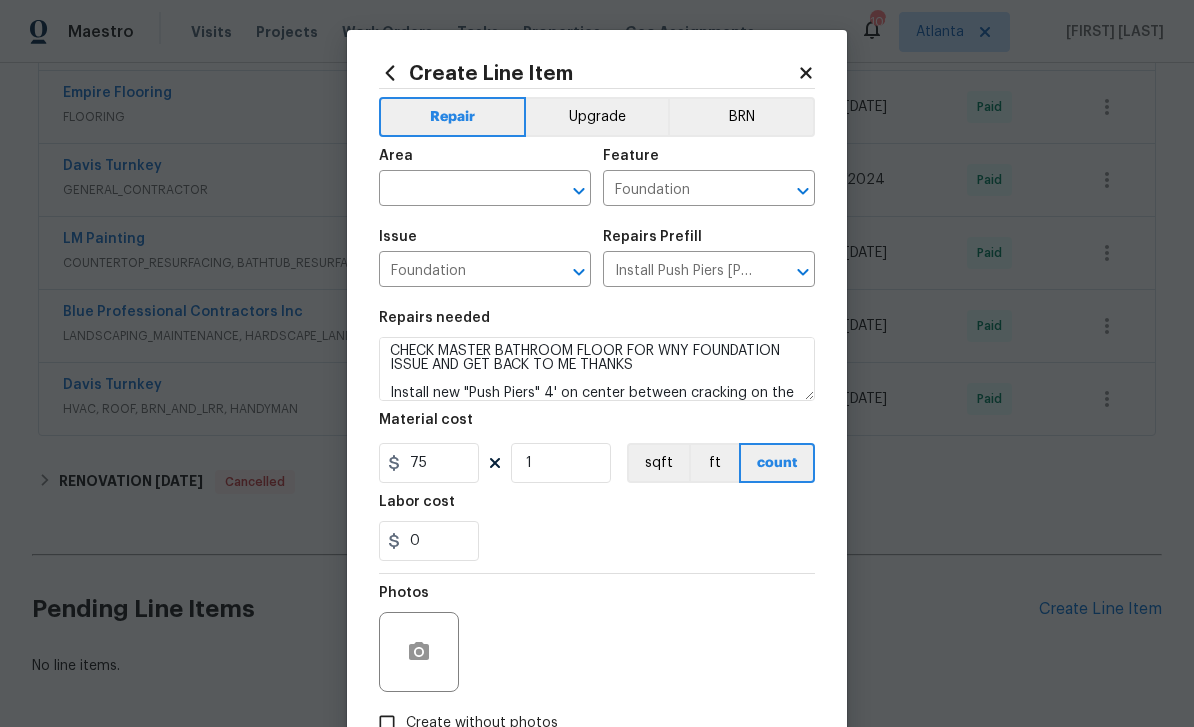 click at bounding box center (457, 190) 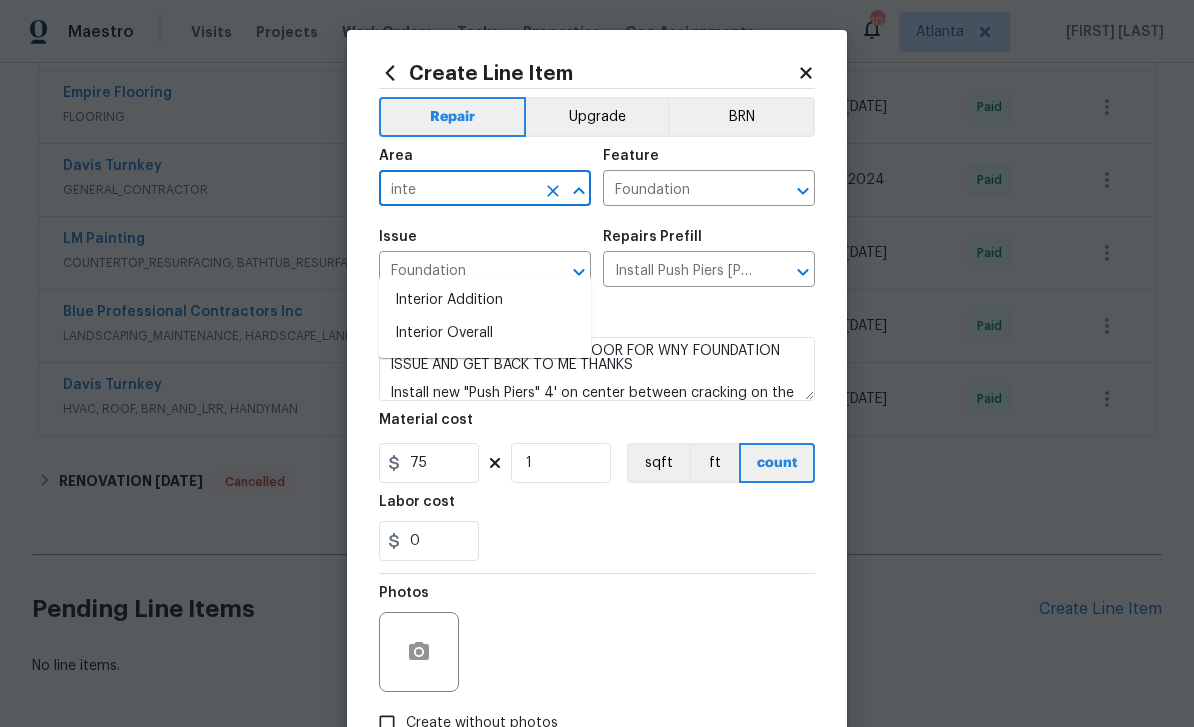 click on "Interior Overall" at bounding box center [485, 333] 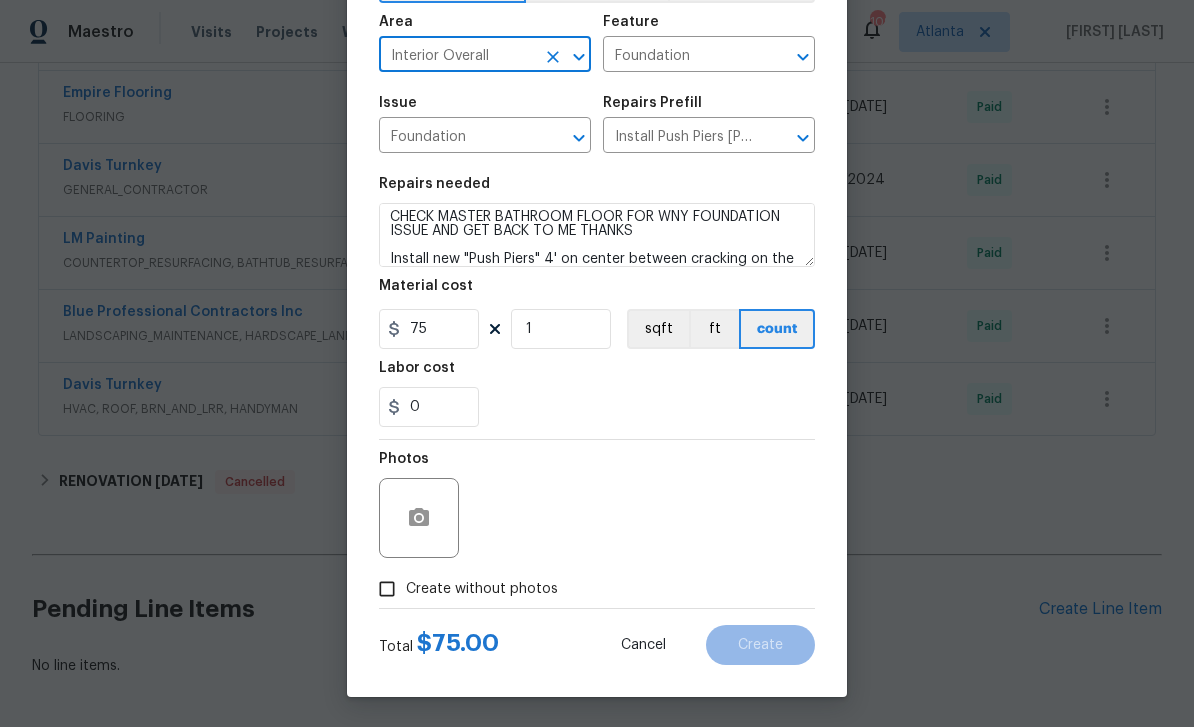 scroll, scrollTop: 138, scrollLeft: 0, axis: vertical 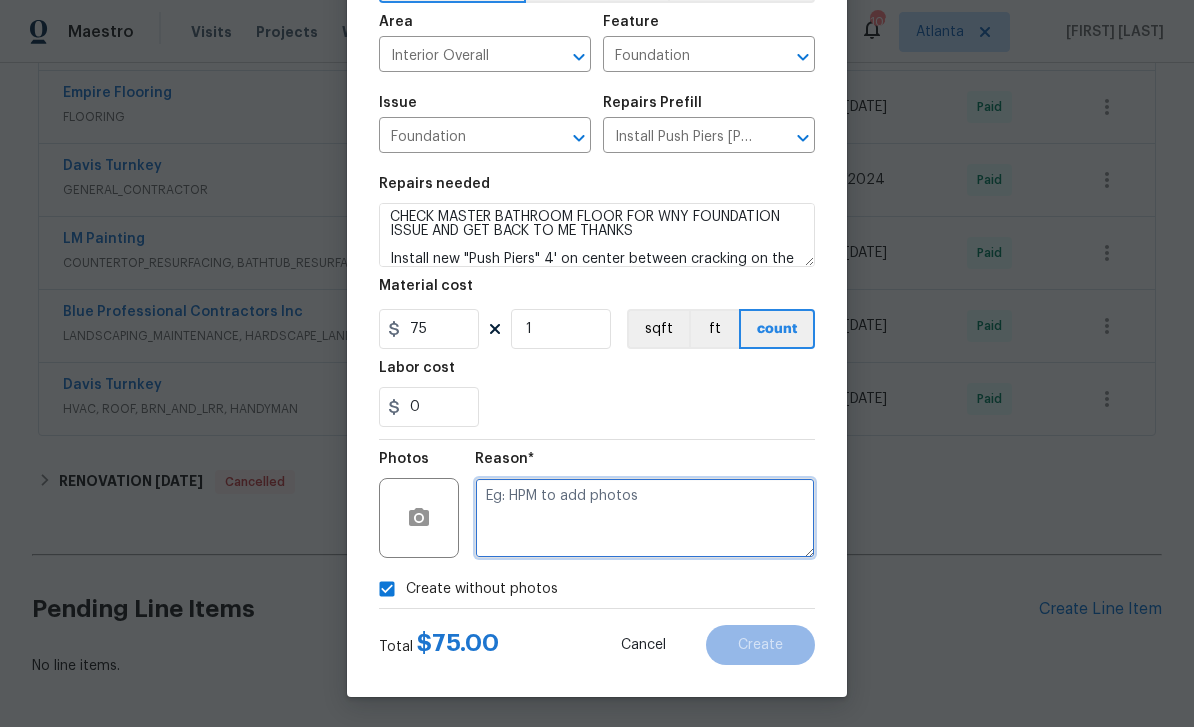 click at bounding box center [645, 518] 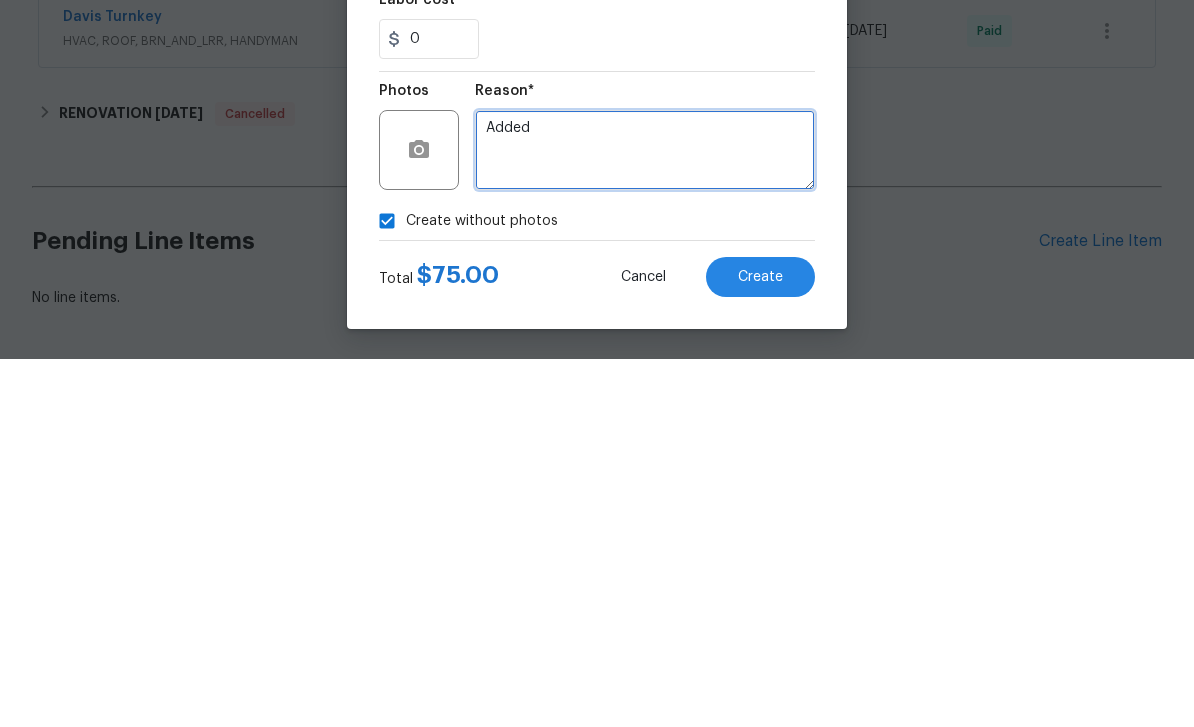 type on "Added" 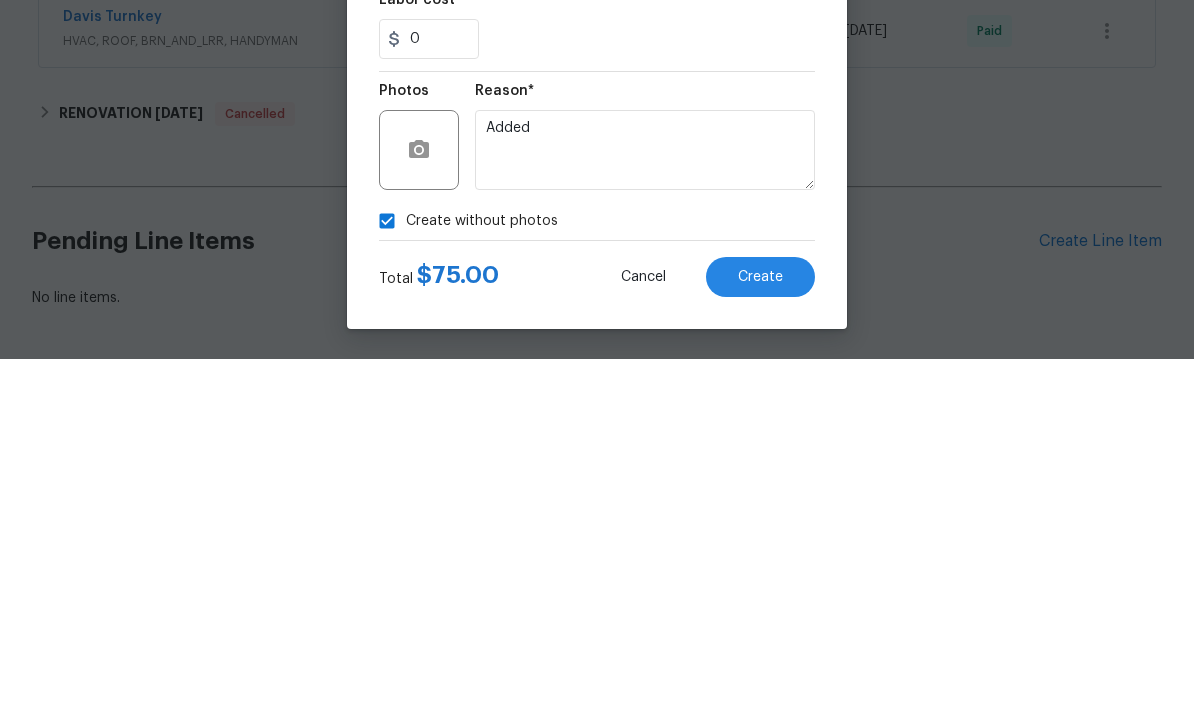 click on "Create" at bounding box center (760, 645) 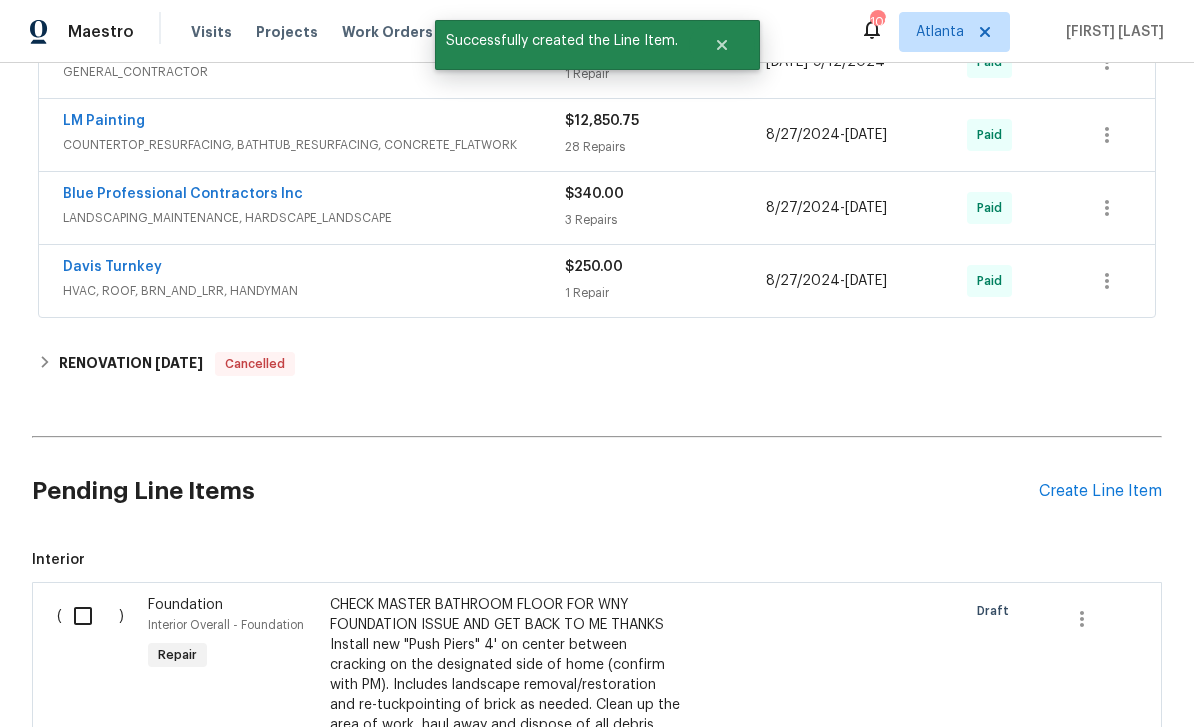 scroll, scrollTop: 1797, scrollLeft: 0, axis: vertical 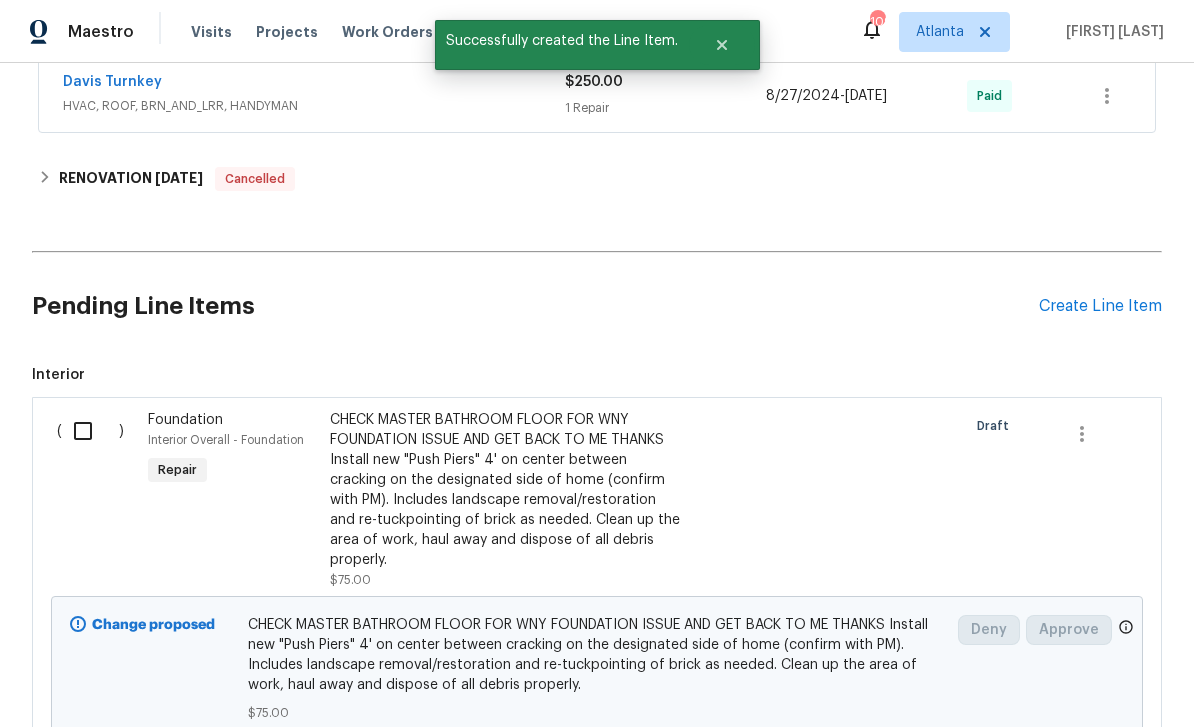click at bounding box center [90, 431] 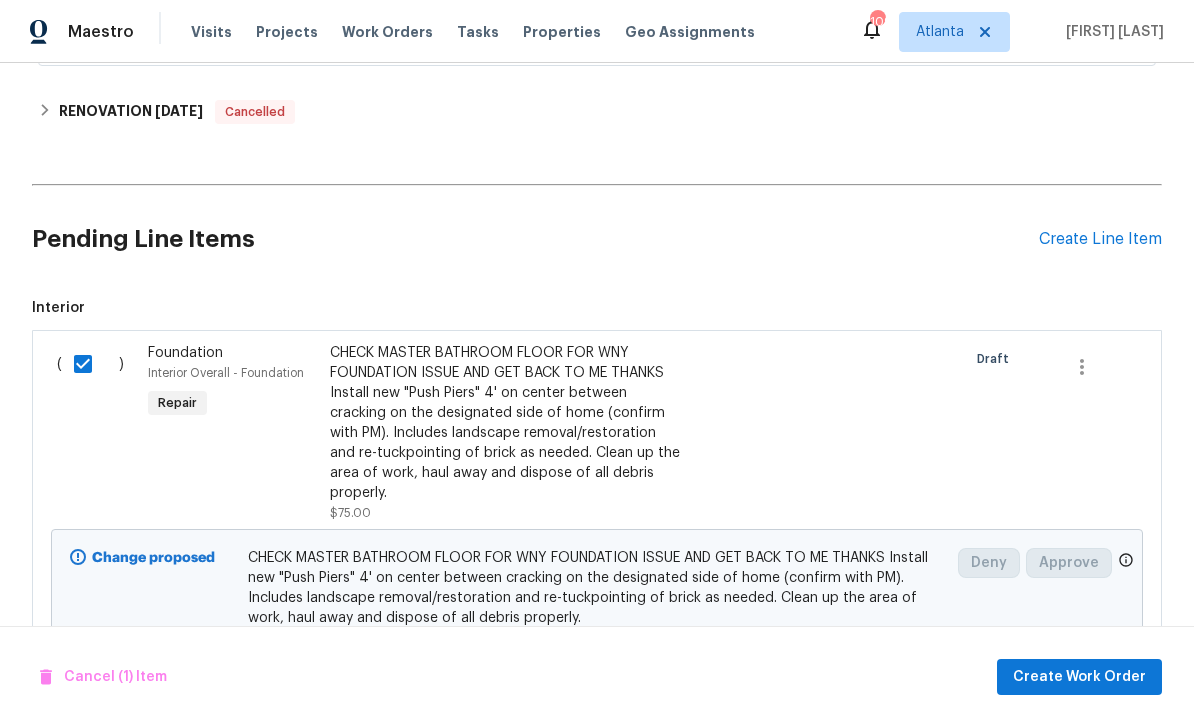 scroll, scrollTop: 1863, scrollLeft: 0, axis: vertical 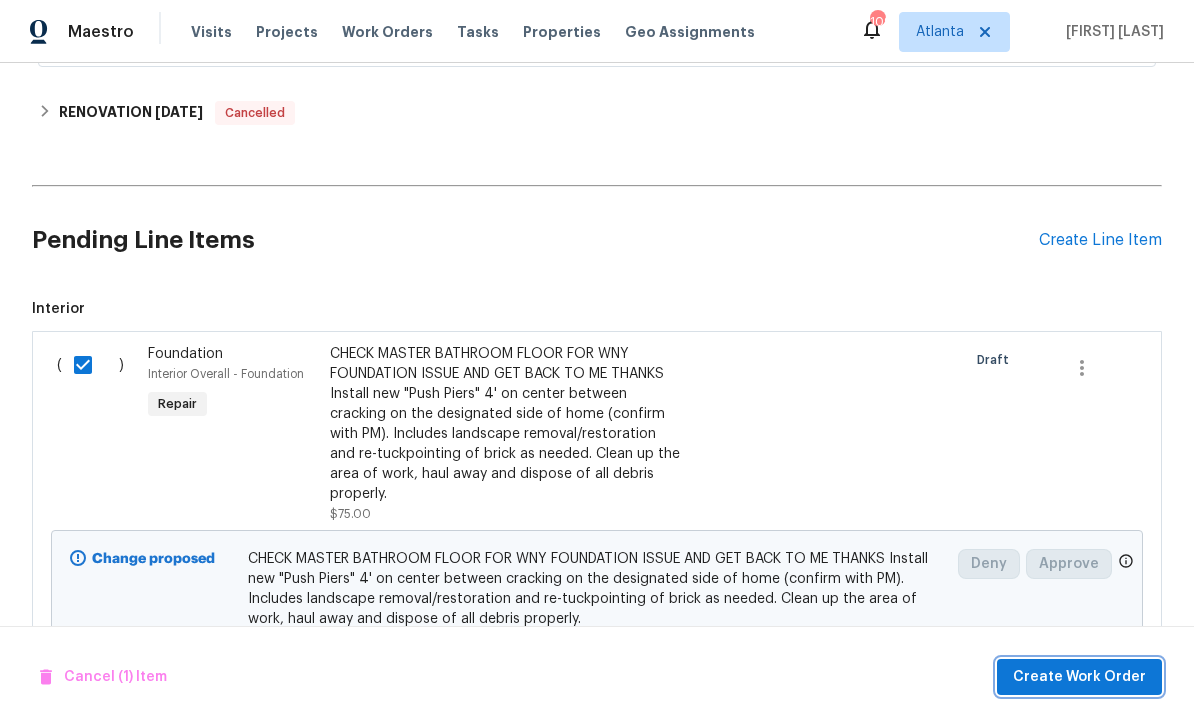 click on "Create Work Order" at bounding box center (1079, 677) 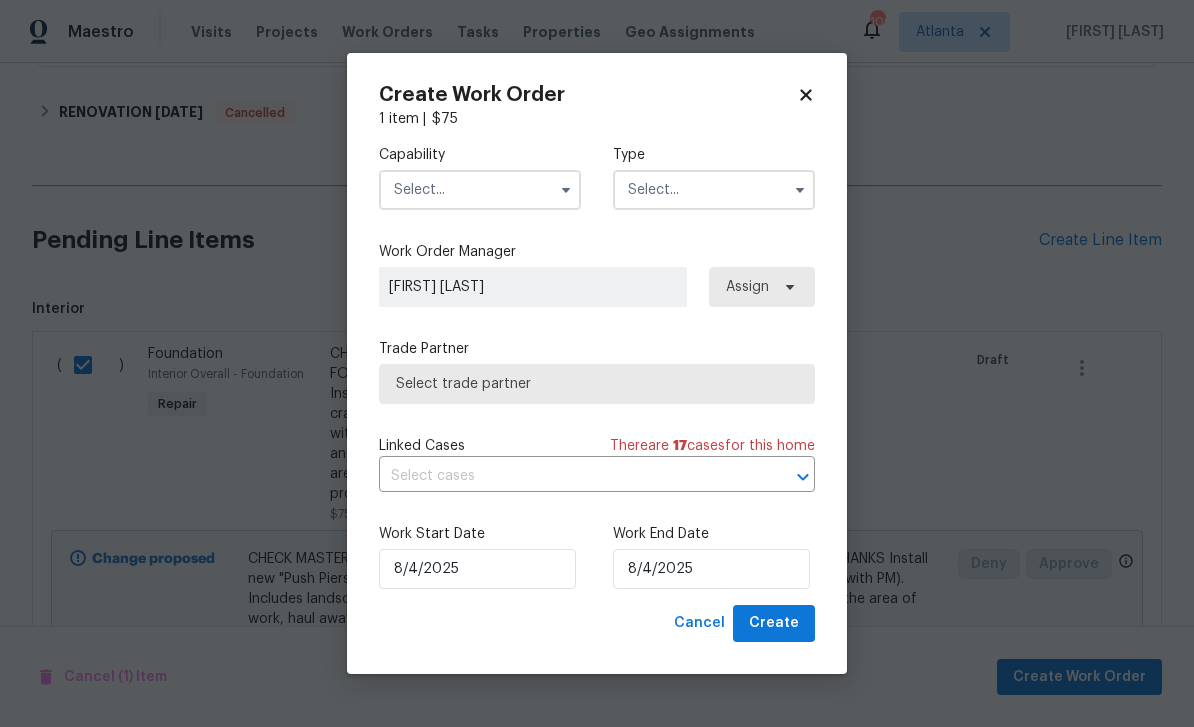 click at bounding box center [480, 190] 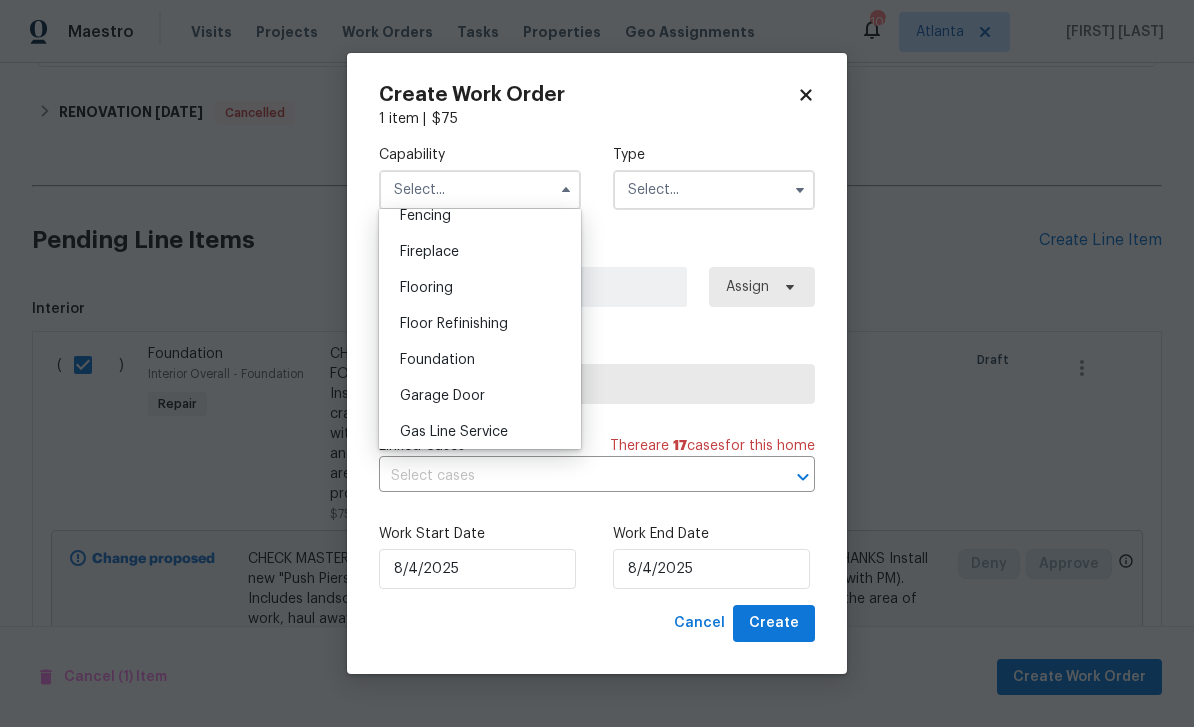 scroll, scrollTop: 729, scrollLeft: 0, axis: vertical 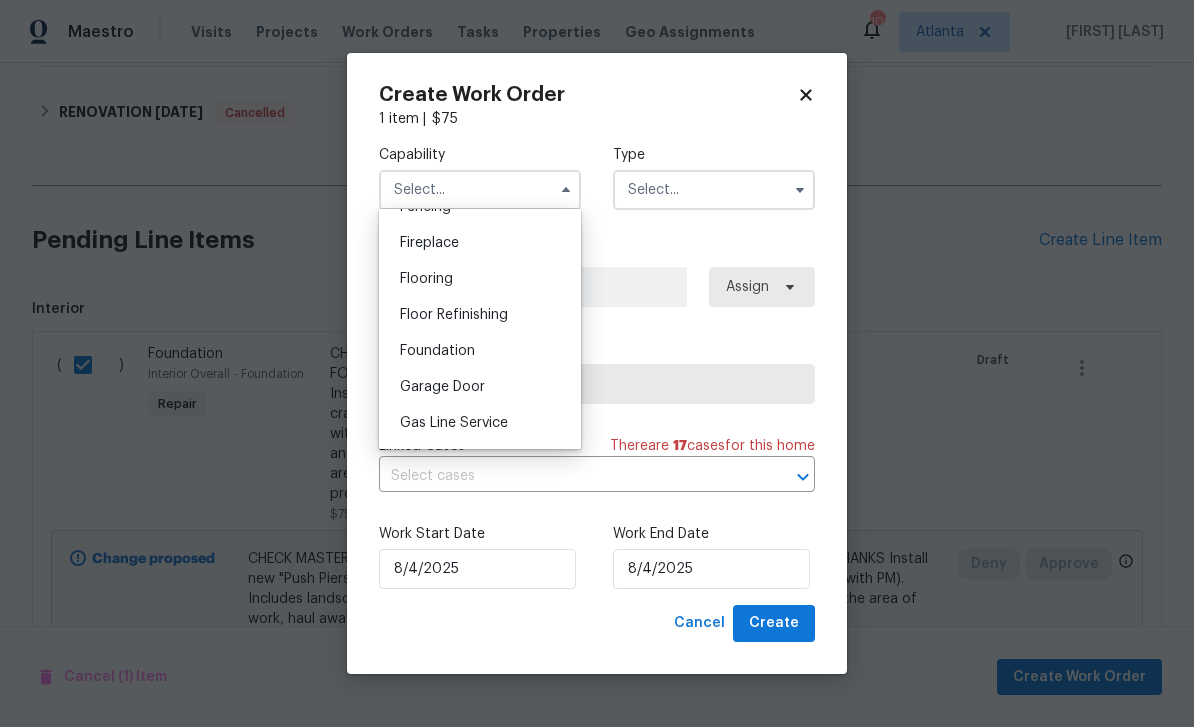 click on "Foundation" at bounding box center [480, 351] 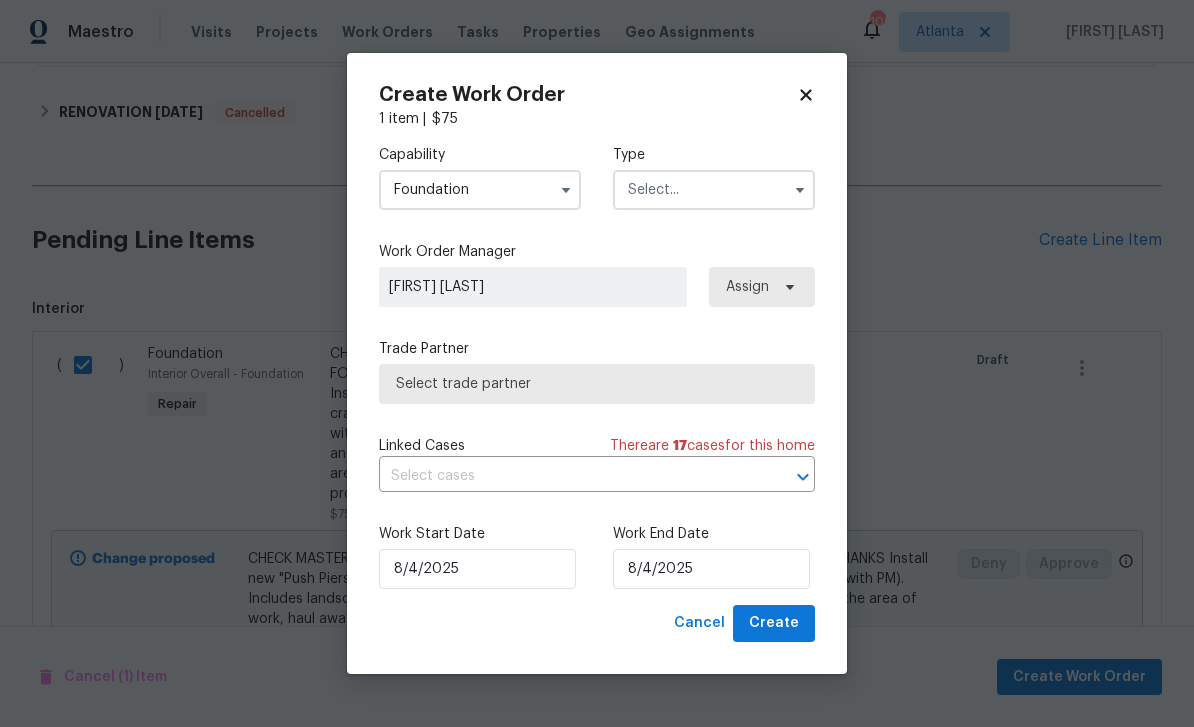 click at bounding box center (714, 190) 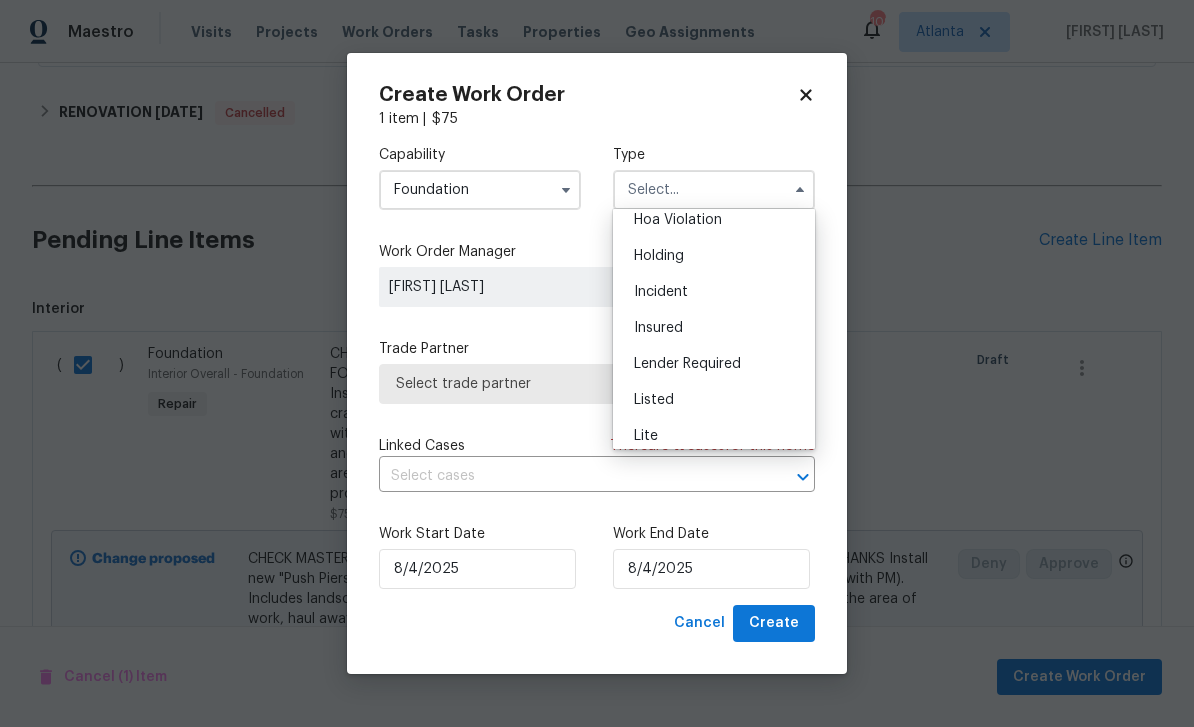 scroll, scrollTop: 98, scrollLeft: 0, axis: vertical 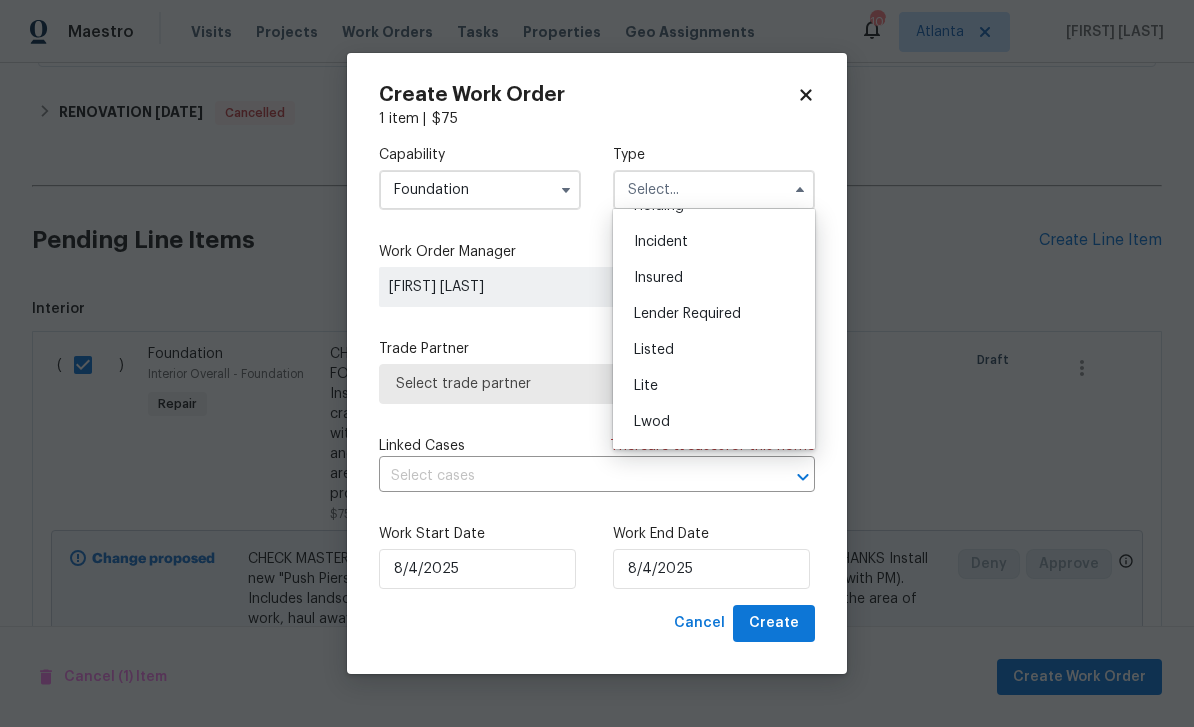click on "Listed" at bounding box center (714, 350) 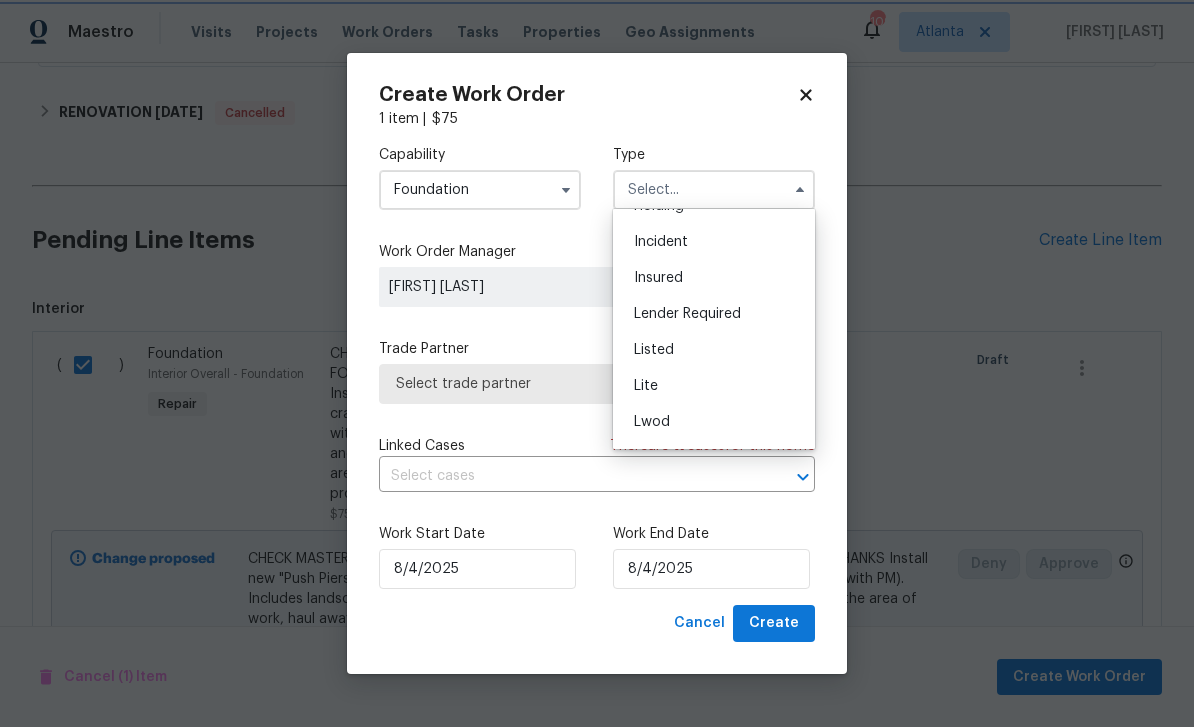 type on "Listed" 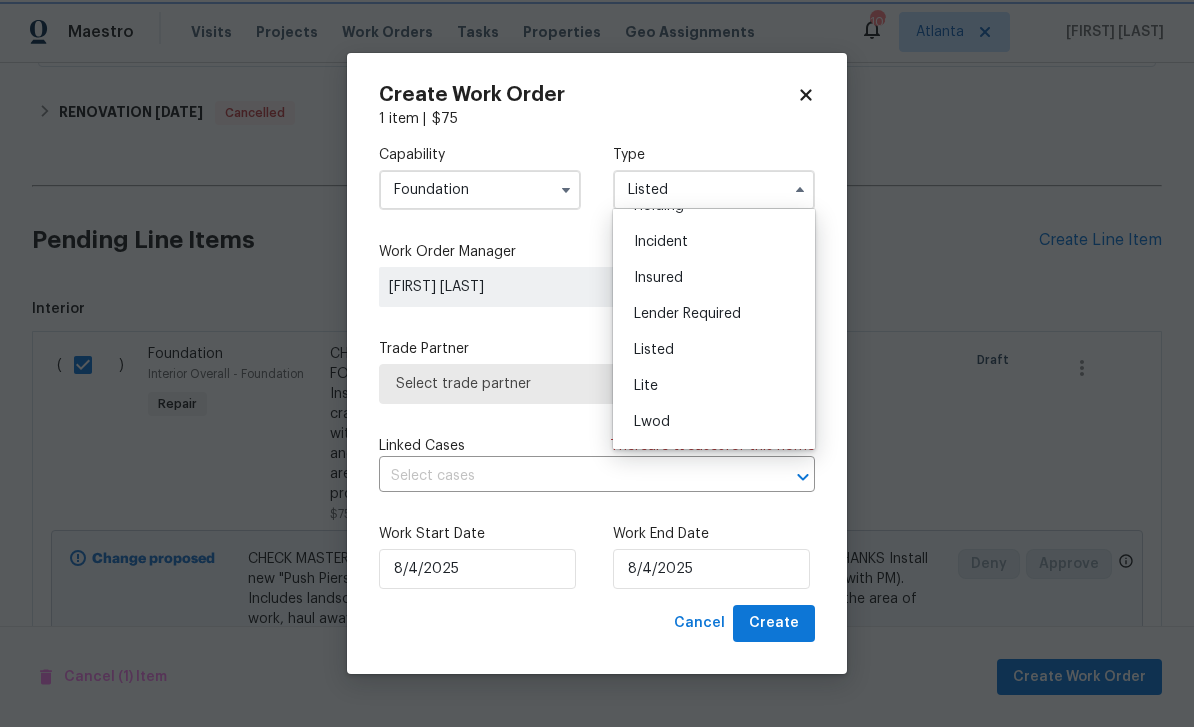 scroll, scrollTop: 0, scrollLeft: 0, axis: both 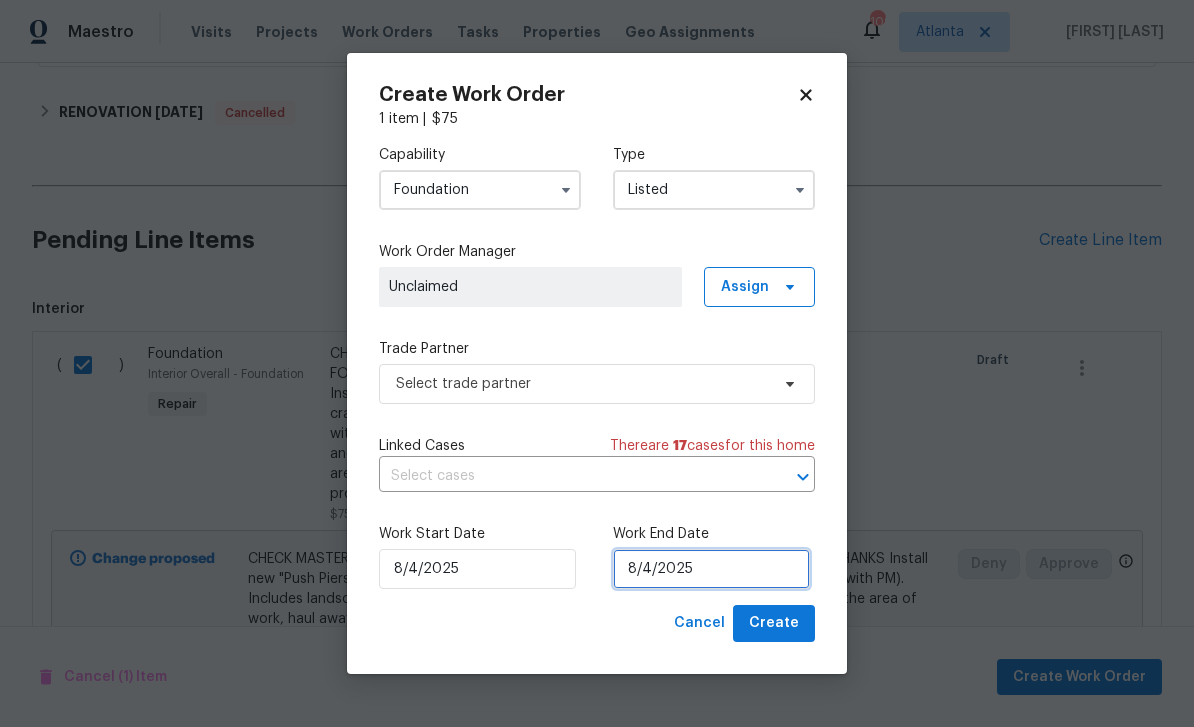 click on "8/4/2025" at bounding box center [711, 569] 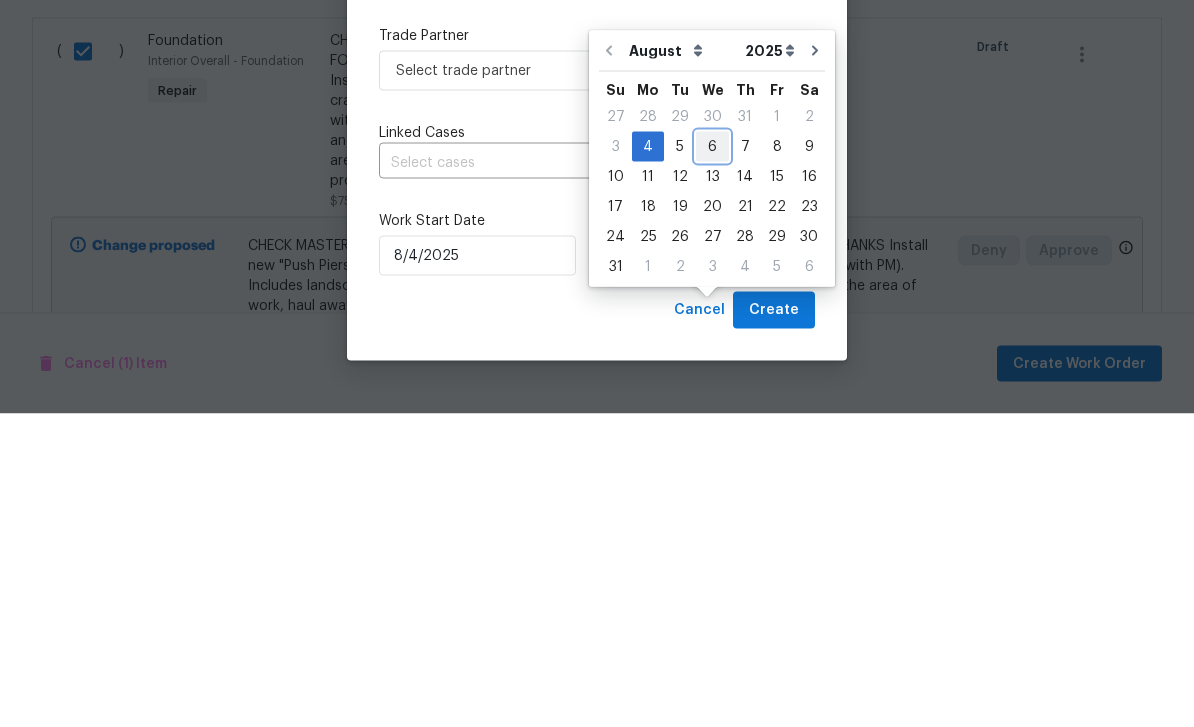 click on "6" at bounding box center [712, 460] 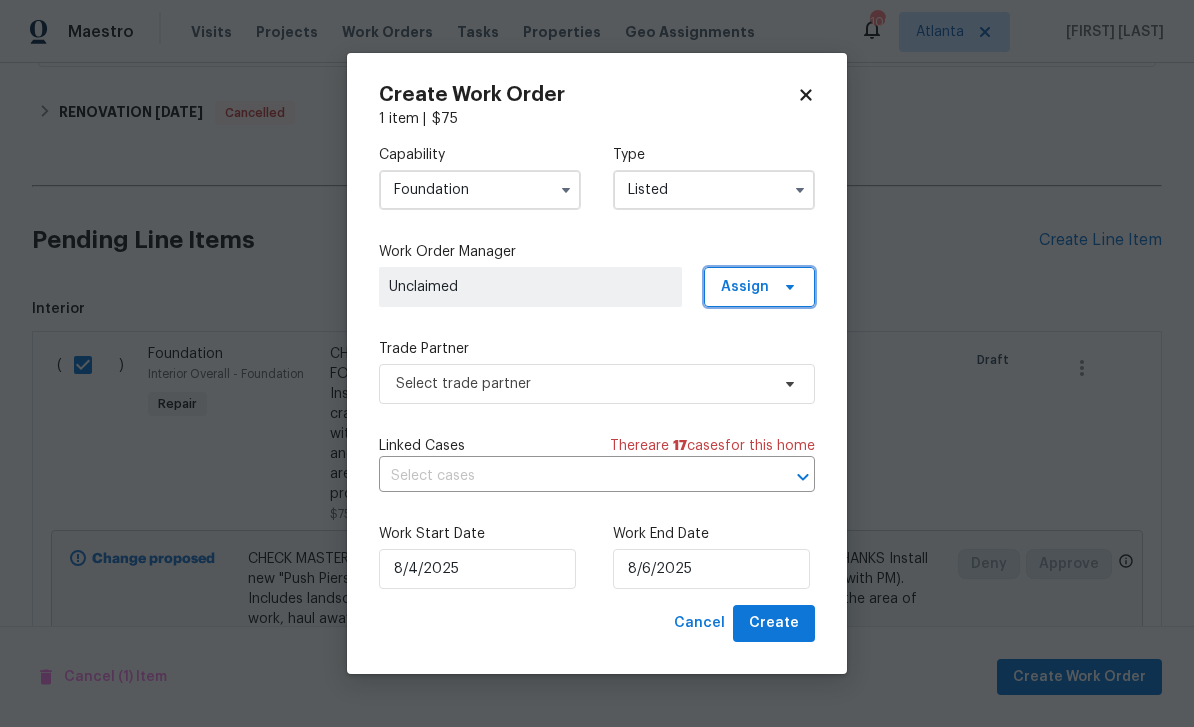 click on "Assign" at bounding box center (745, 287) 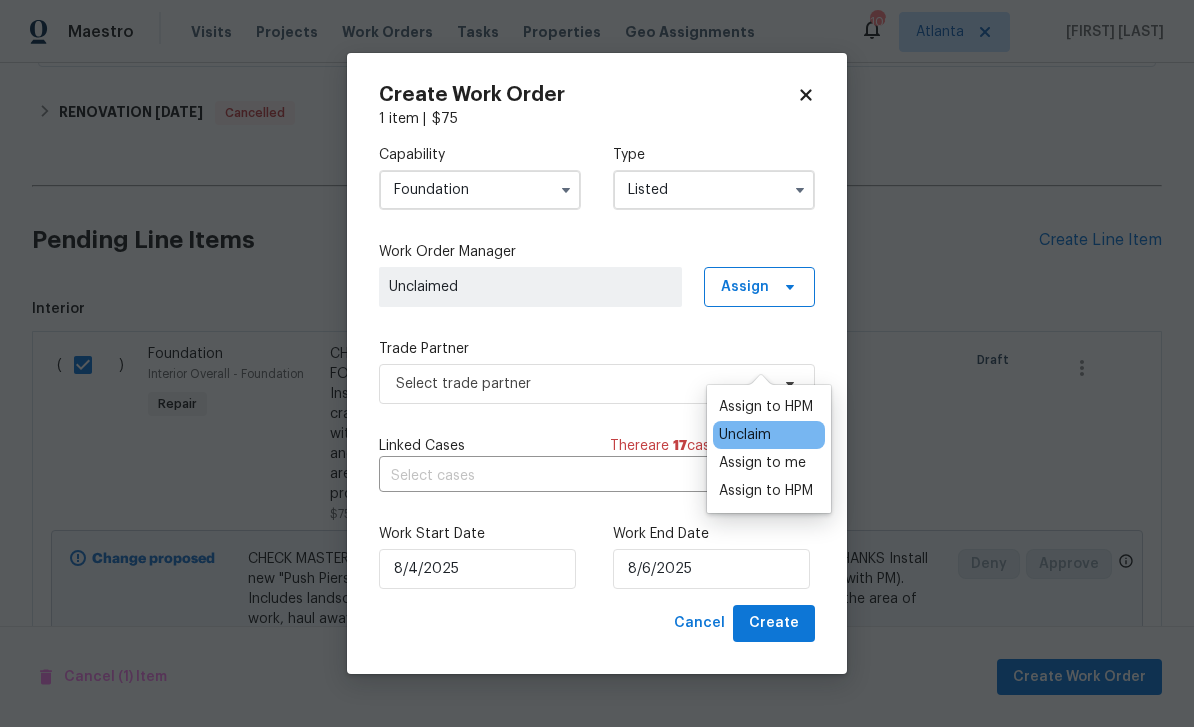 click on "Assign to me" at bounding box center (762, 463) 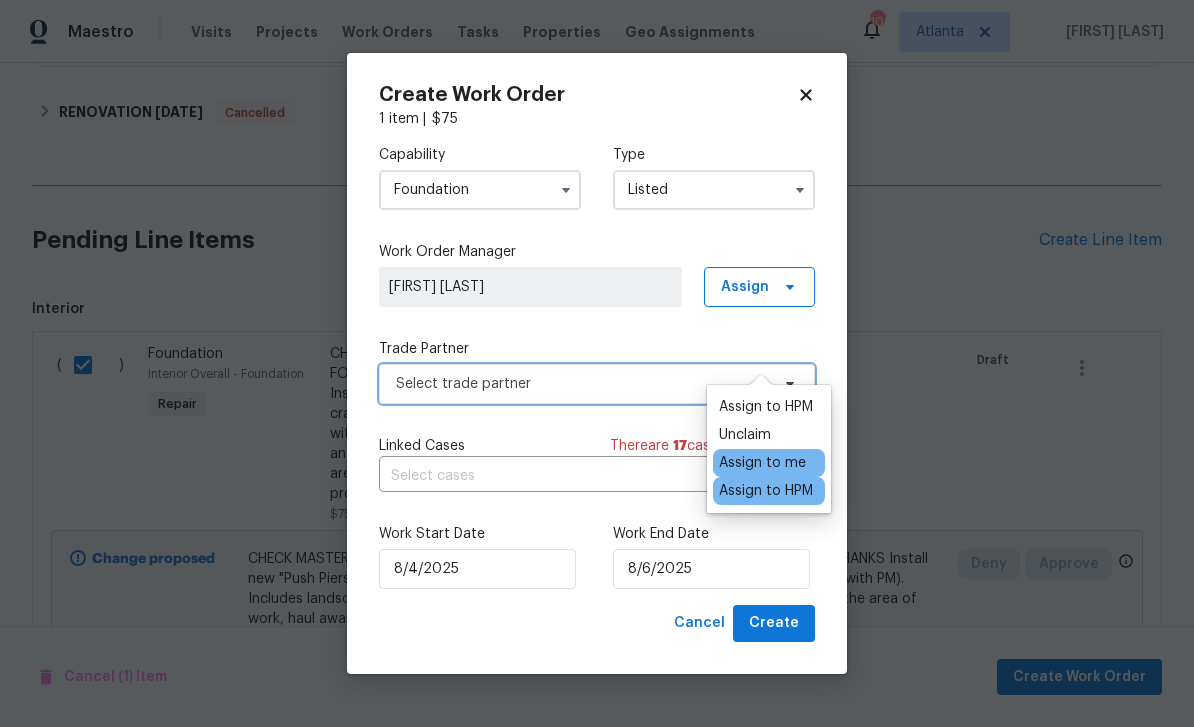click on "Select trade partner" at bounding box center [582, 384] 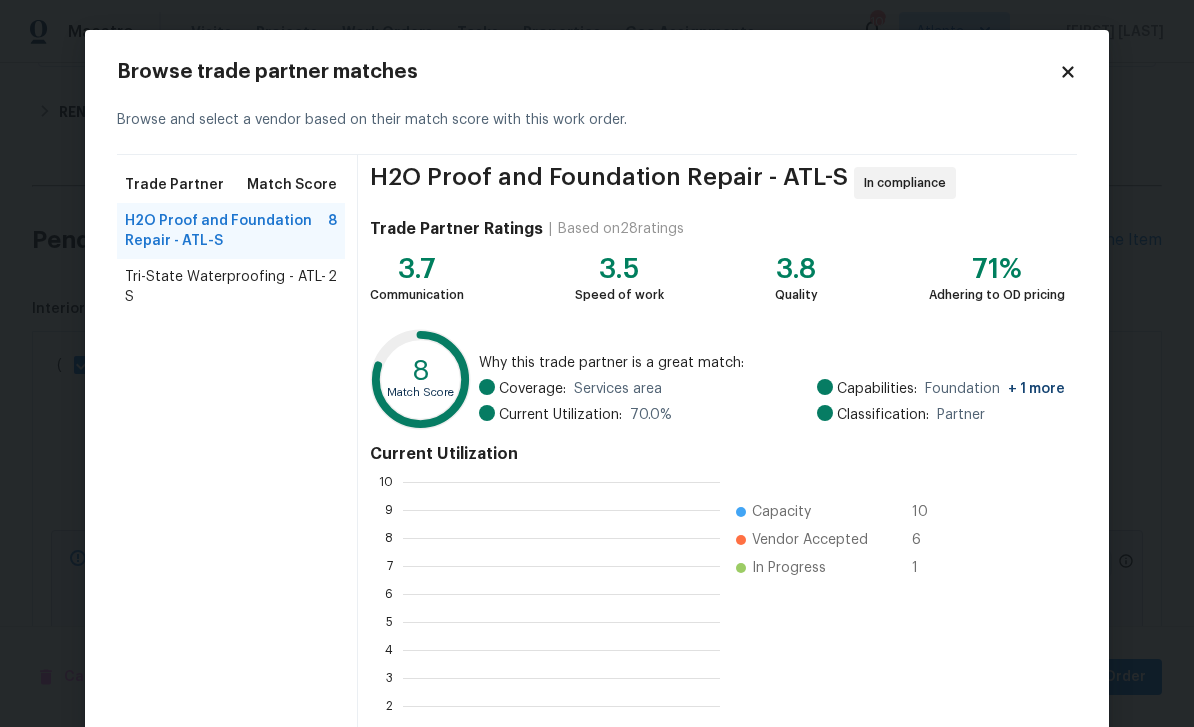 scroll, scrollTop: 2, scrollLeft: 2, axis: both 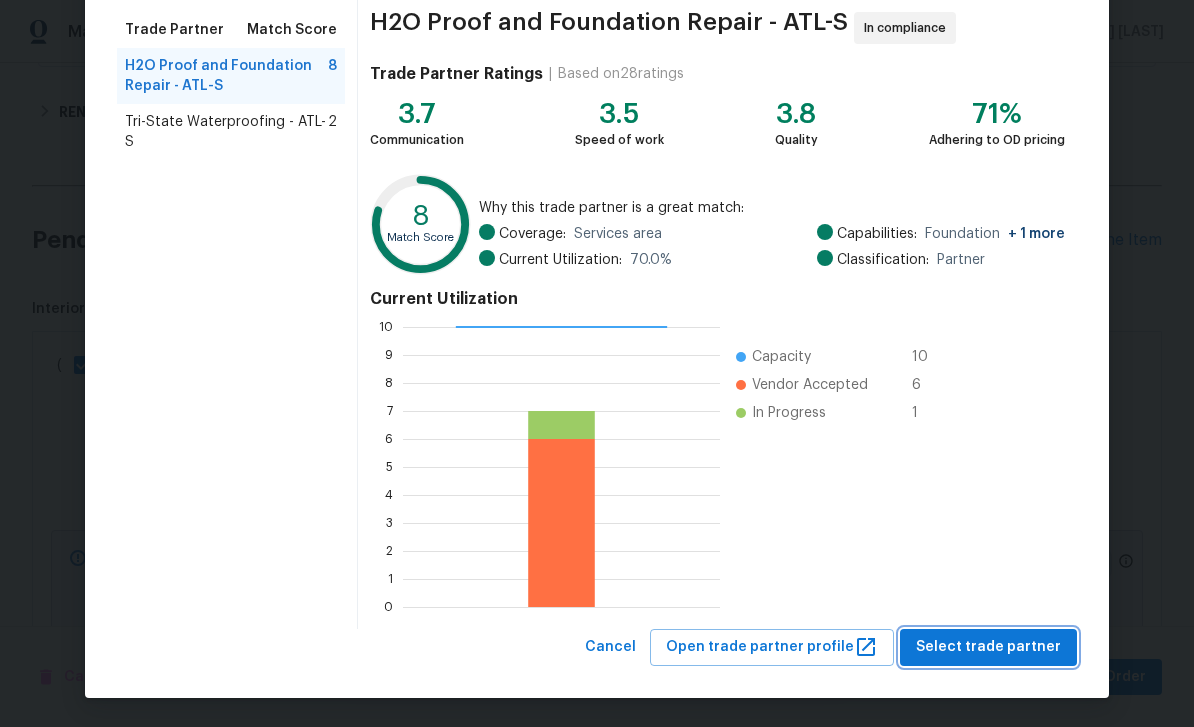 click on "Select trade partner" at bounding box center (988, 647) 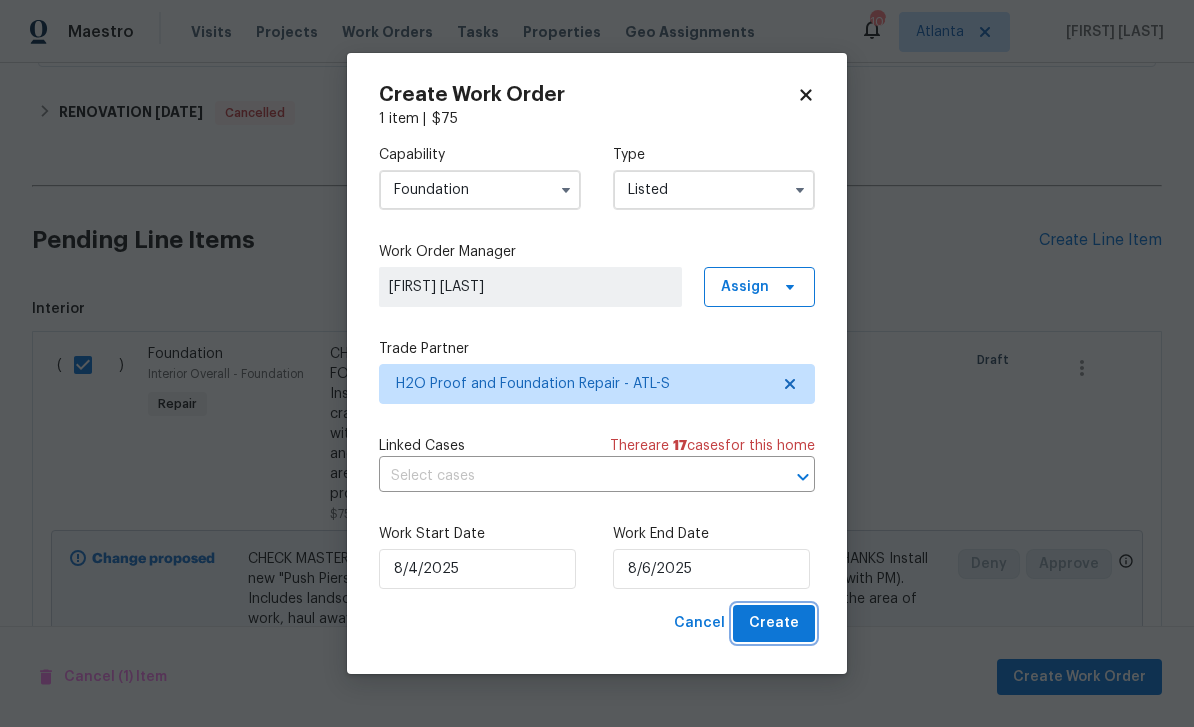click on "Create" at bounding box center (774, 623) 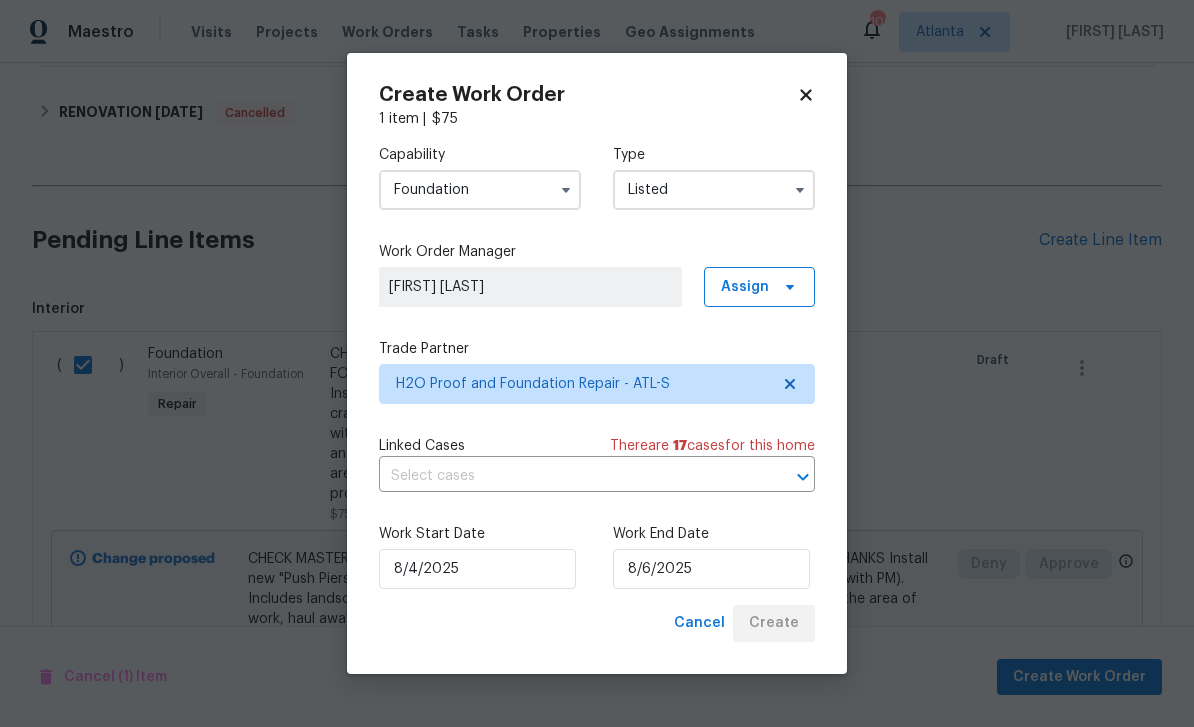 checkbox on "false" 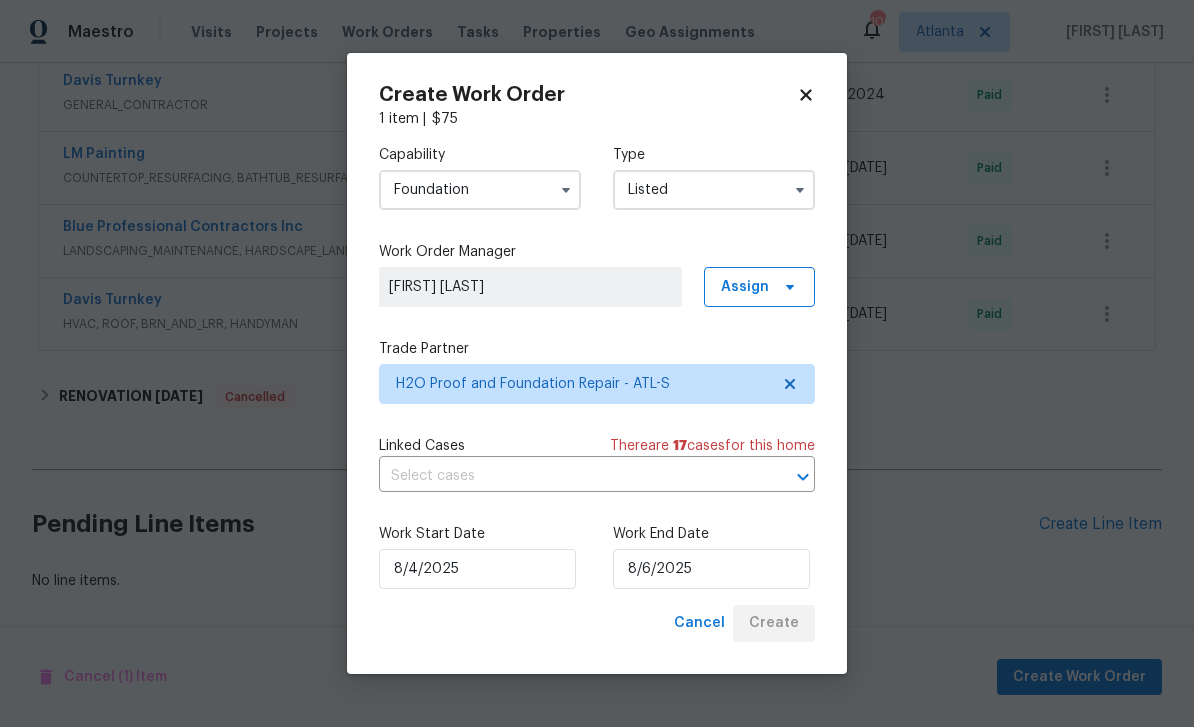 scroll, scrollTop: 1567, scrollLeft: 0, axis: vertical 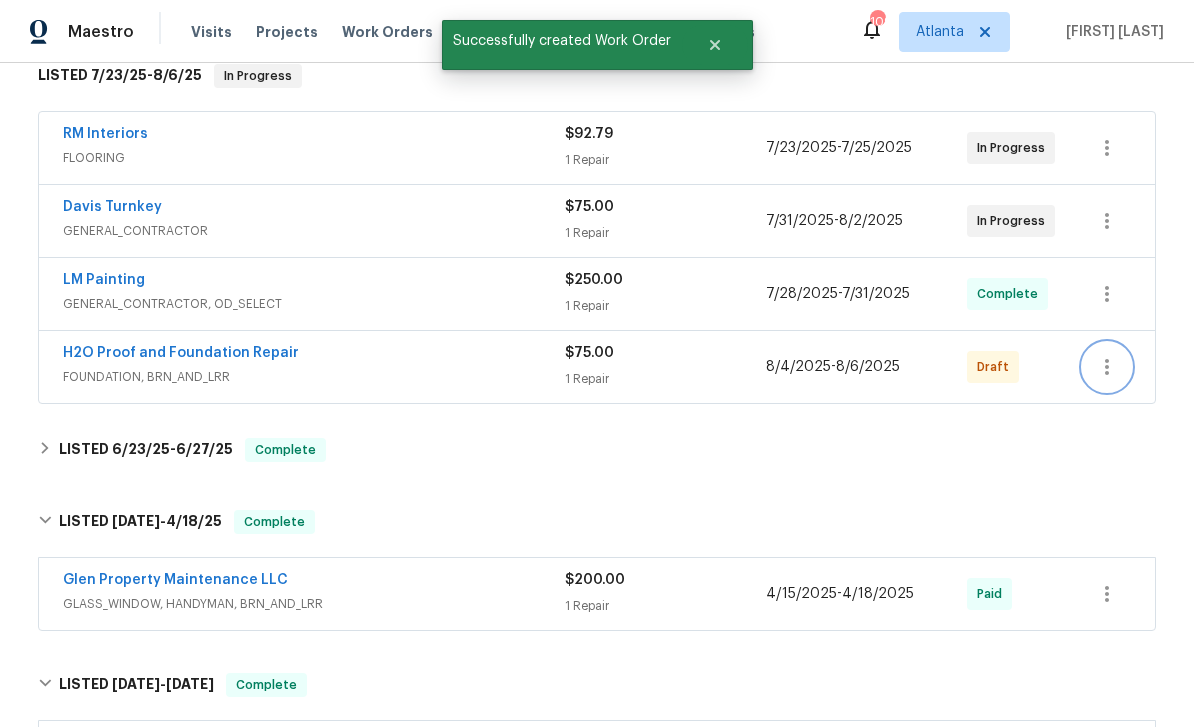 click at bounding box center [1107, 367] 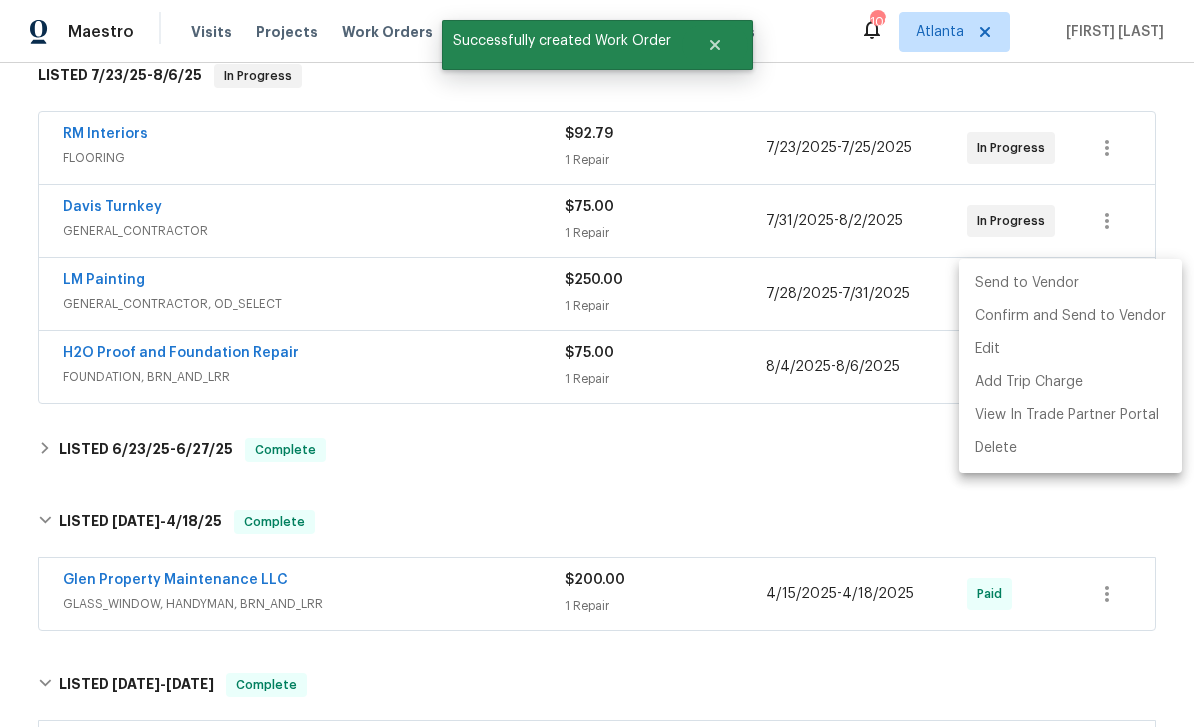 click on "Send to Vendor" at bounding box center [1070, 283] 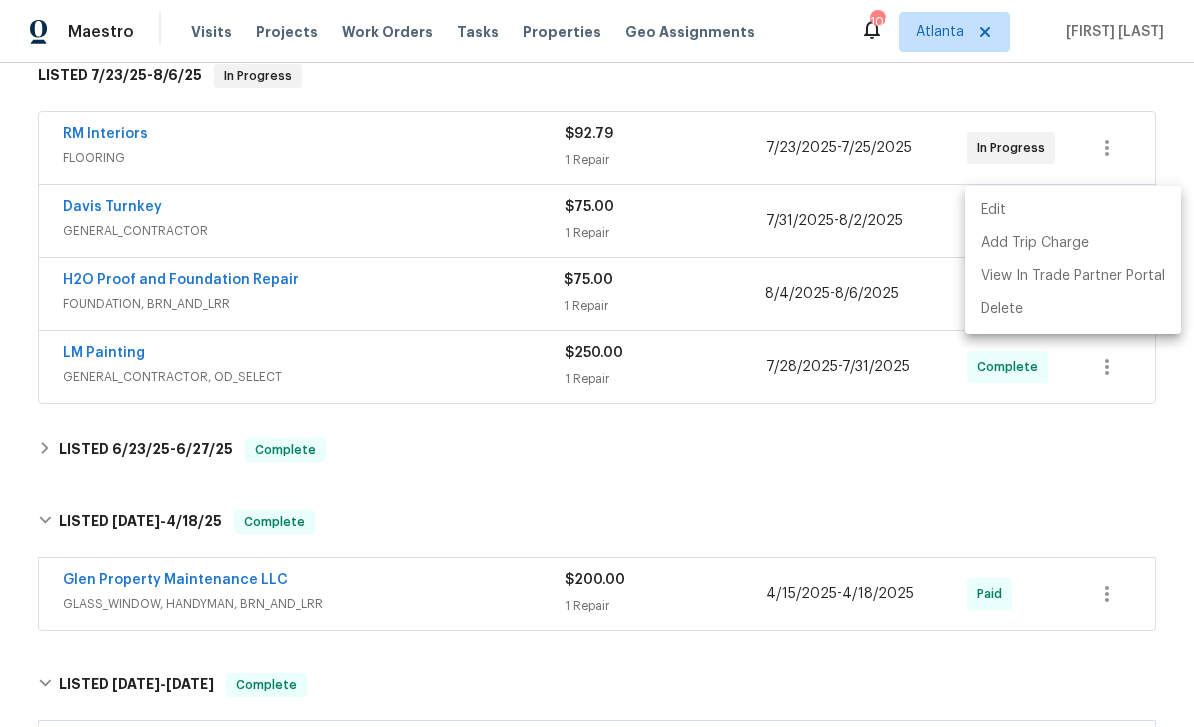 click at bounding box center [597, 363] 